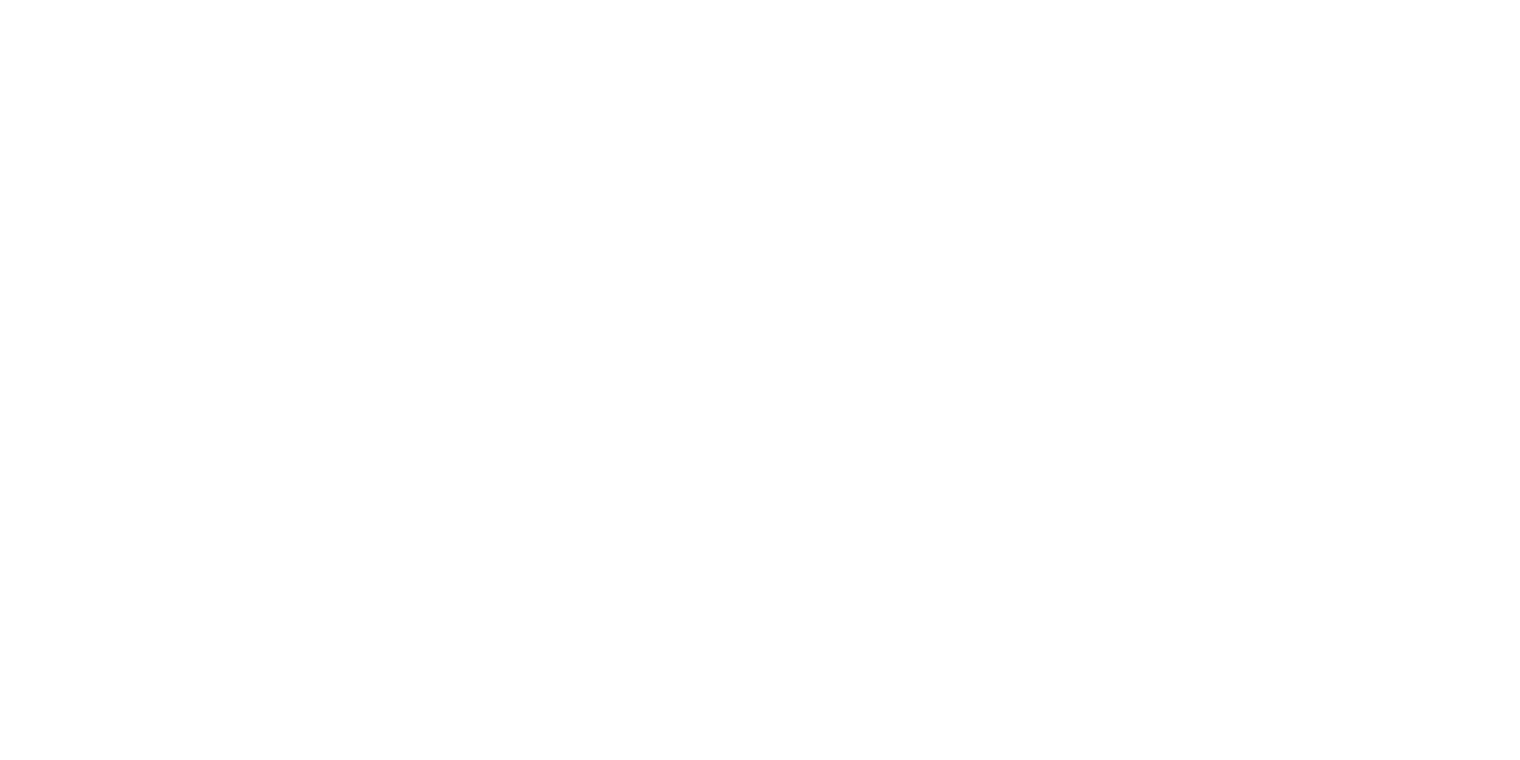 scroll, scrollTop: 0, scrollLeft: 0, axis: both 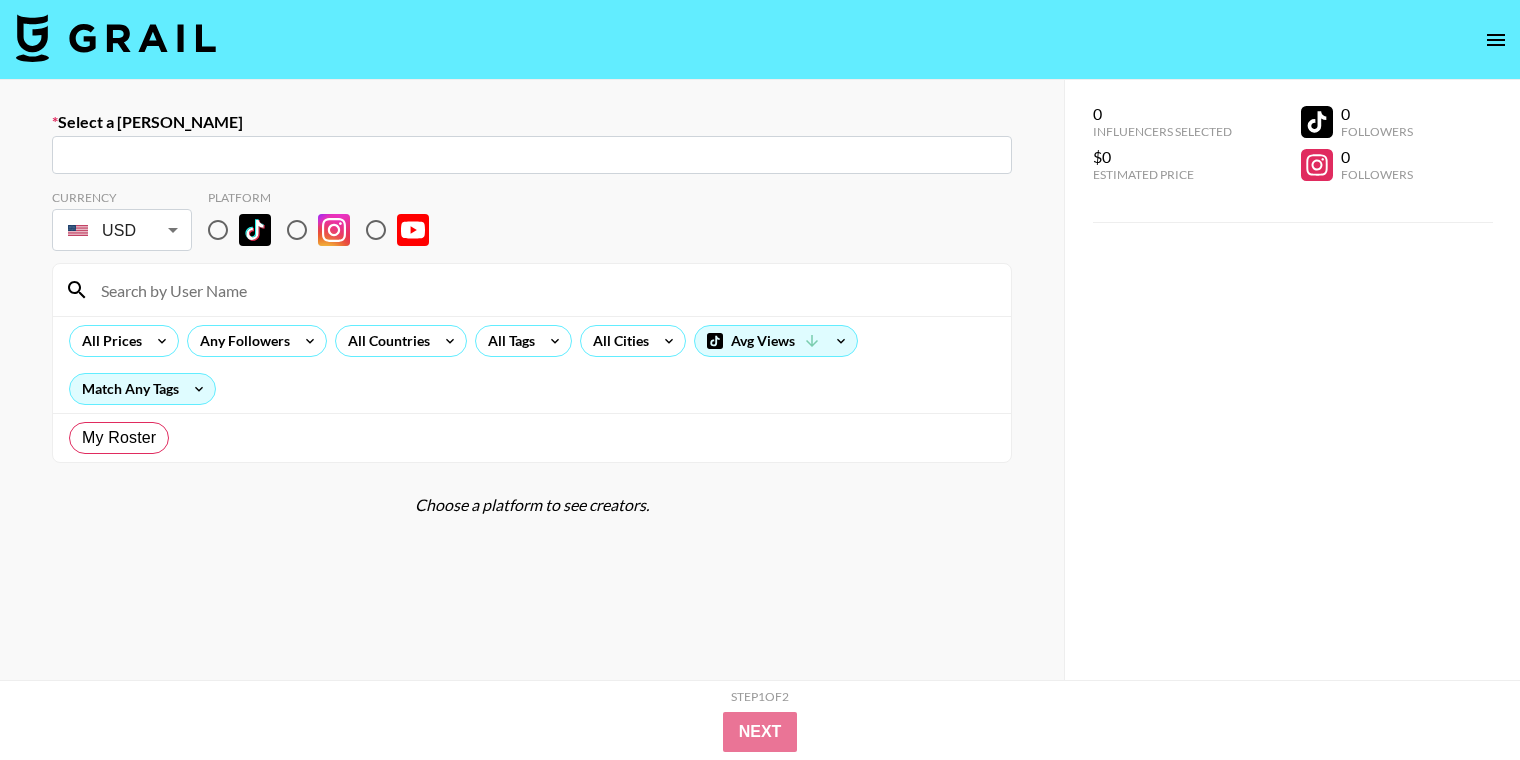 radio on "true" 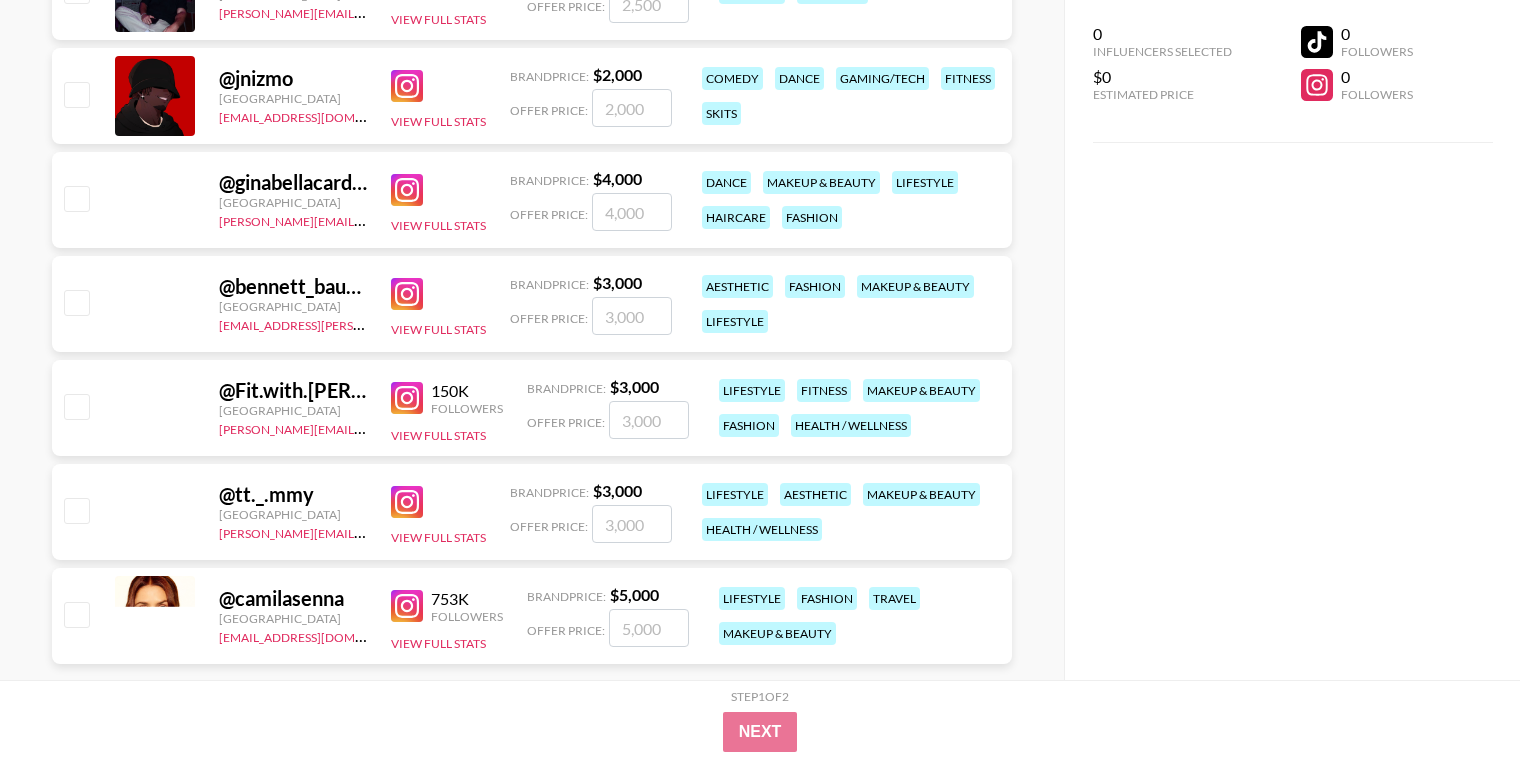 scroll, scrollTop: 2653, scrollLeft: 0, axis: vertical 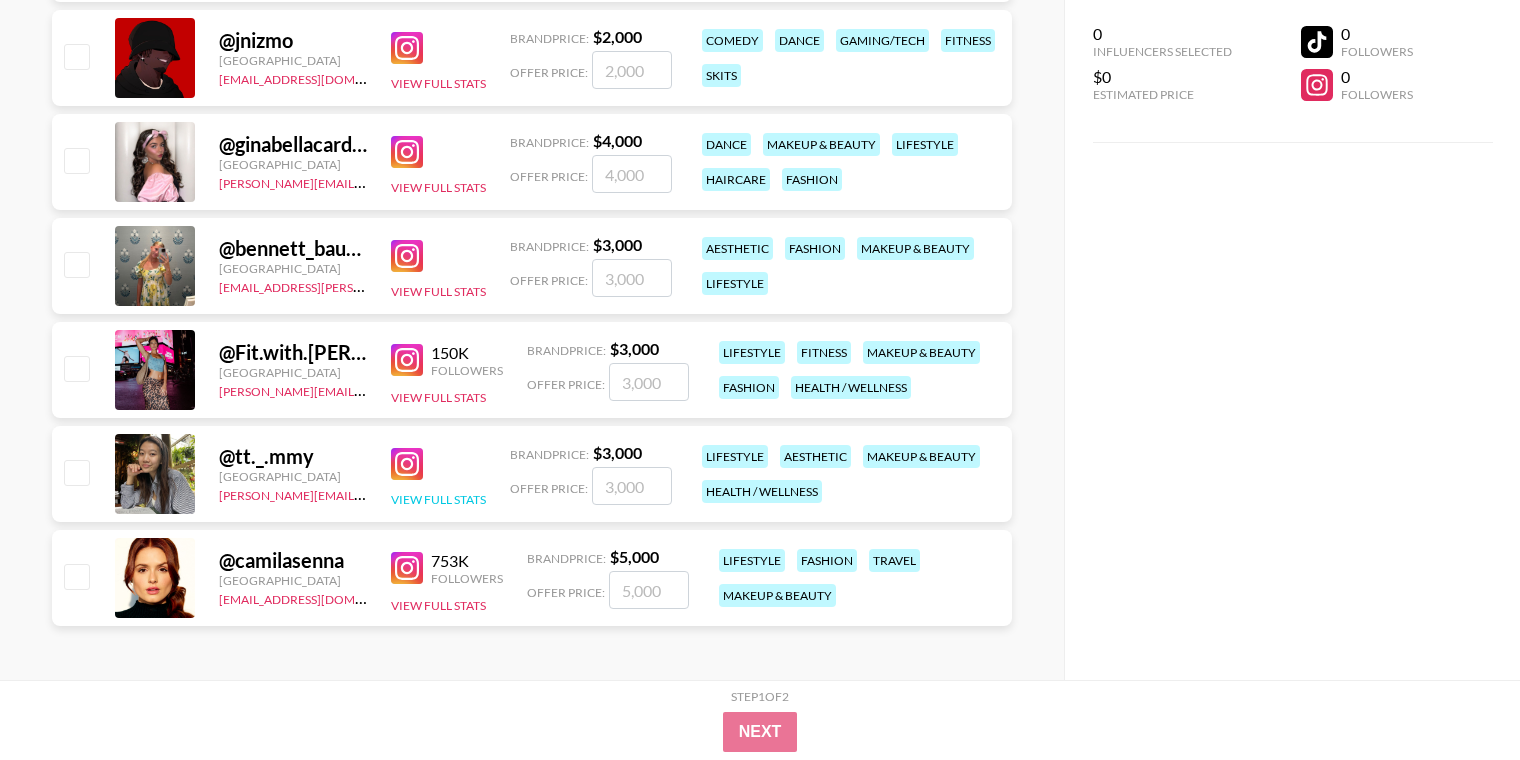 click on "View Full Stats" at bounding box center (438, 499) 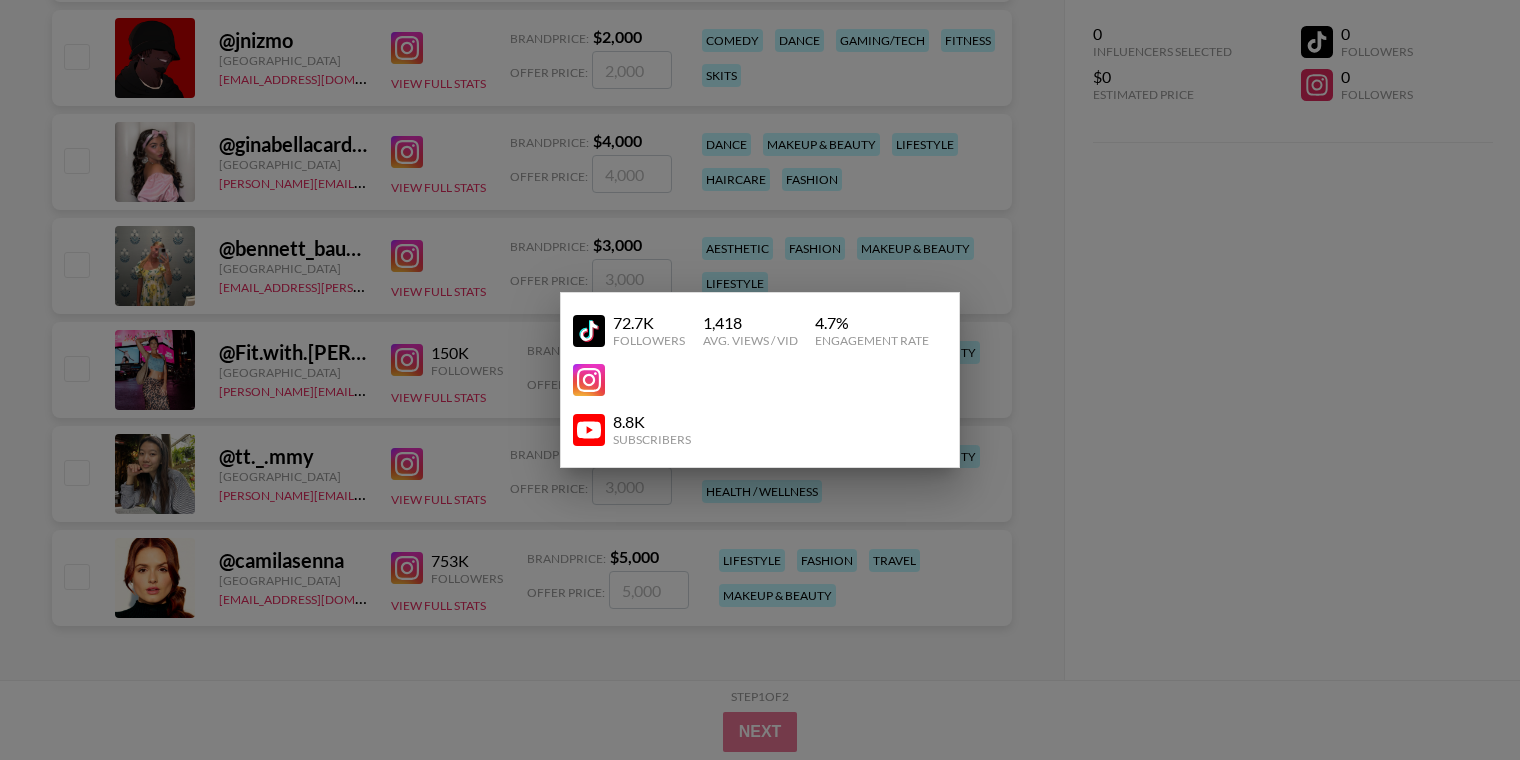 click at bounding box center [760, 380] 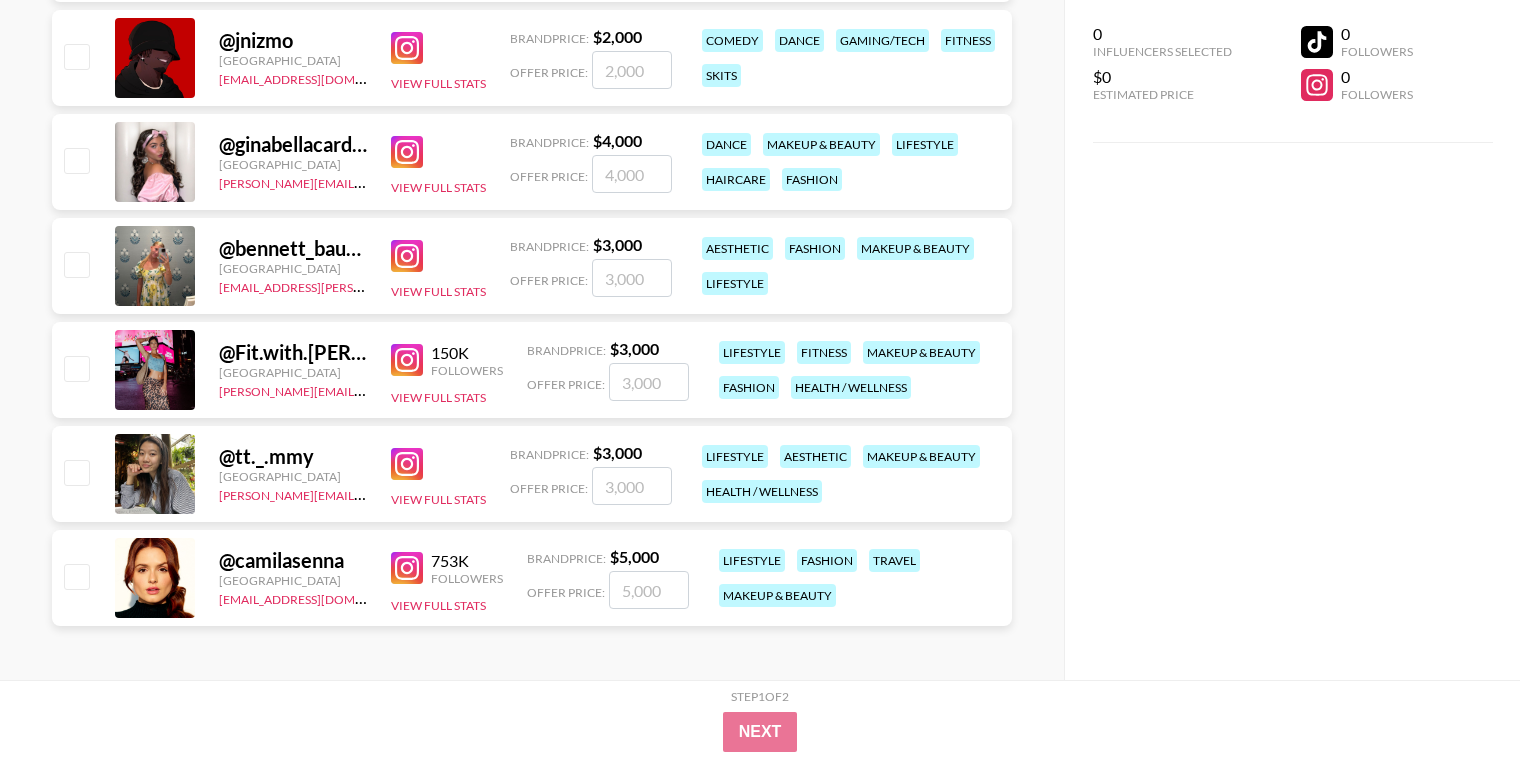 click at bounding box center (407, 464) 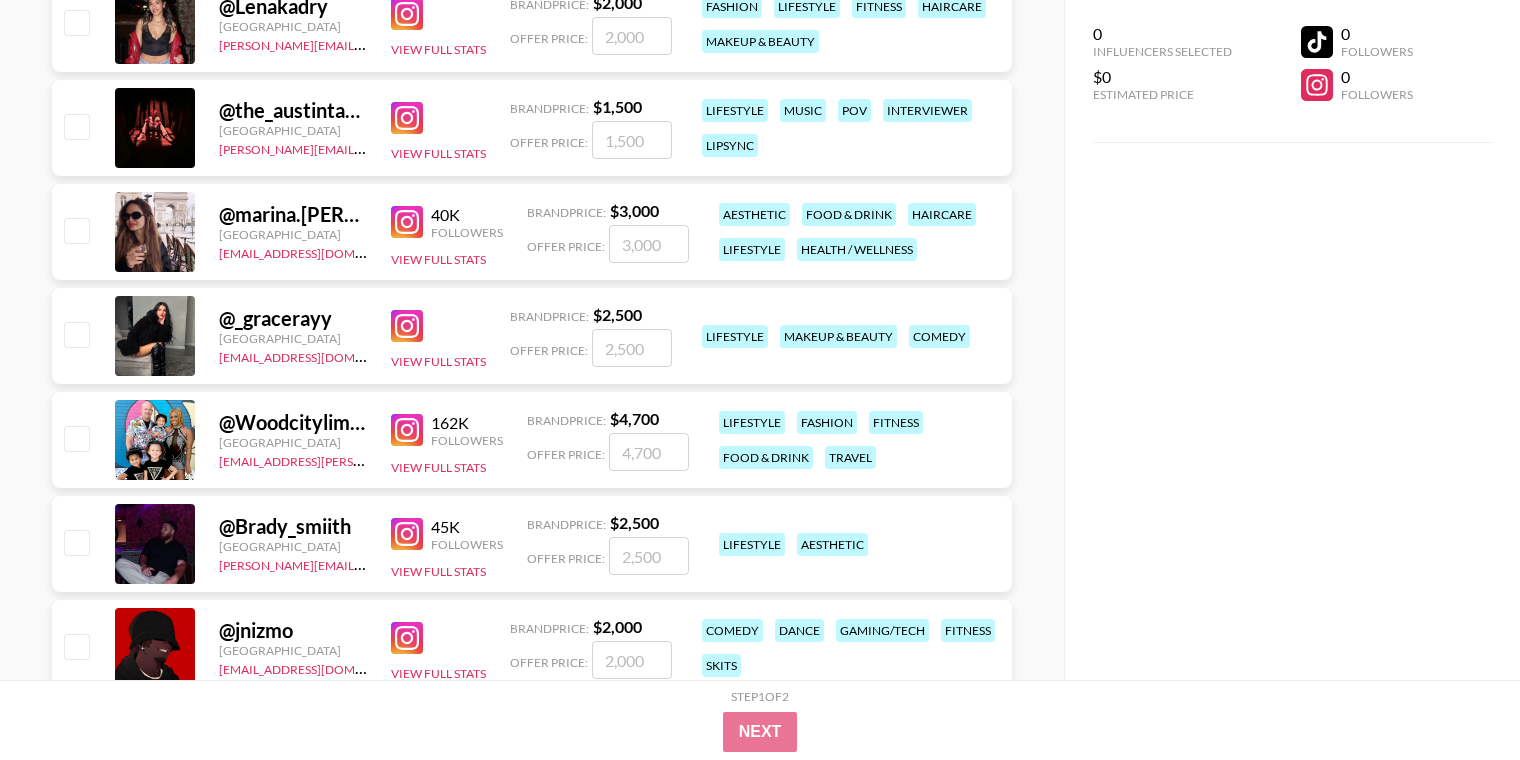 scroll, scrollTop: 1894, scrollLeft: 0, axis: vertical 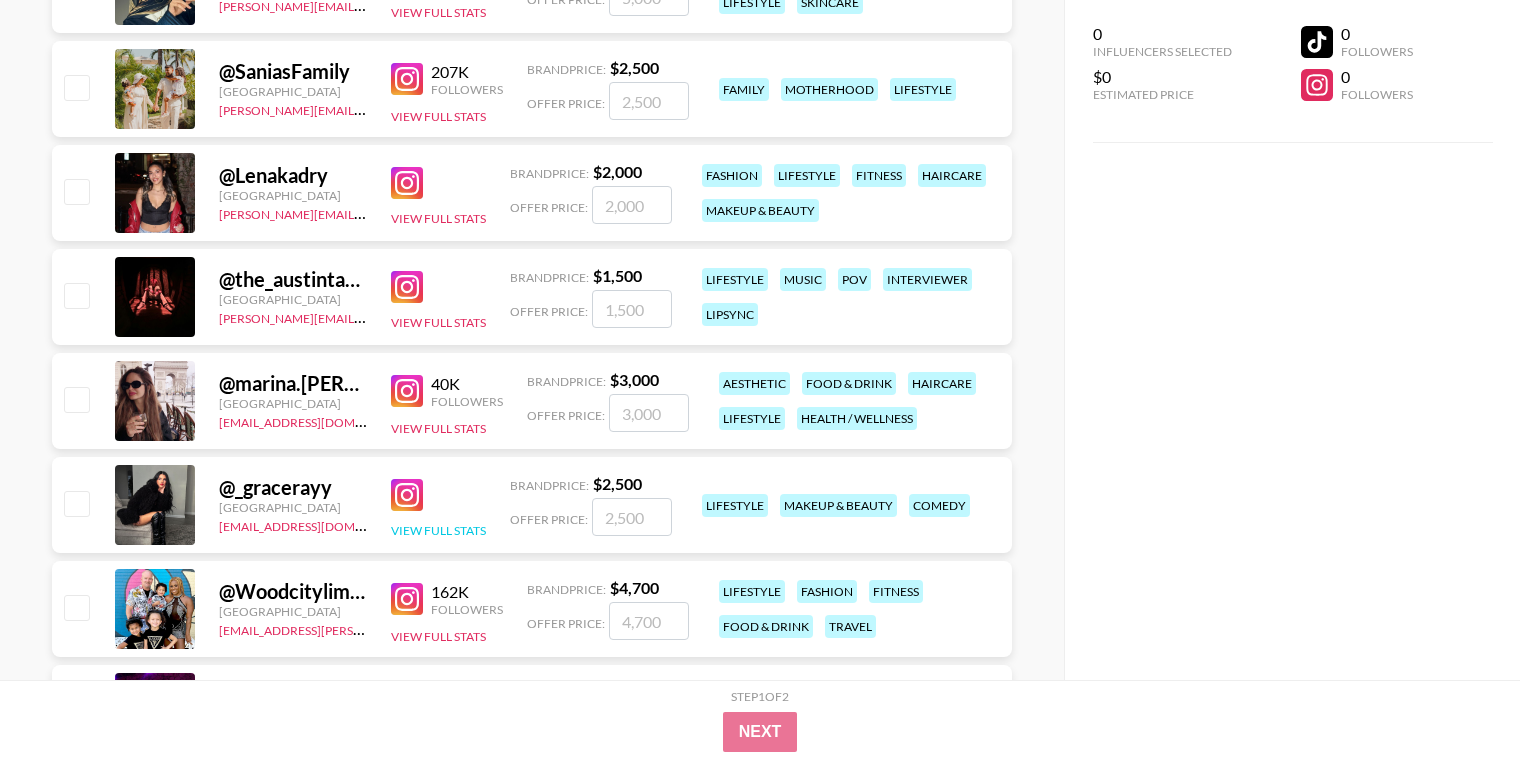 click on "View Full Stats" at bounding box center [438, 530] 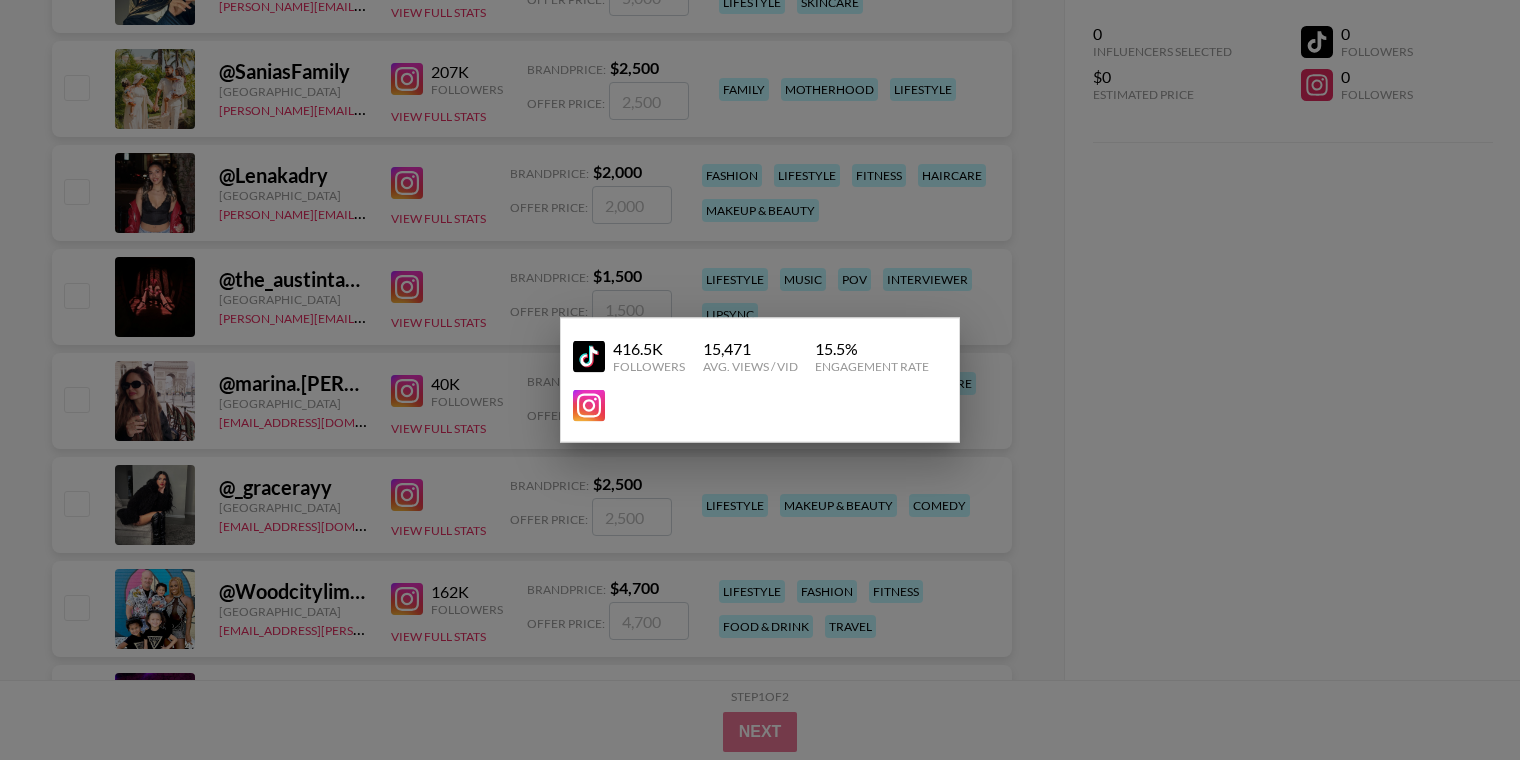 click at bounding box center (589, 406) 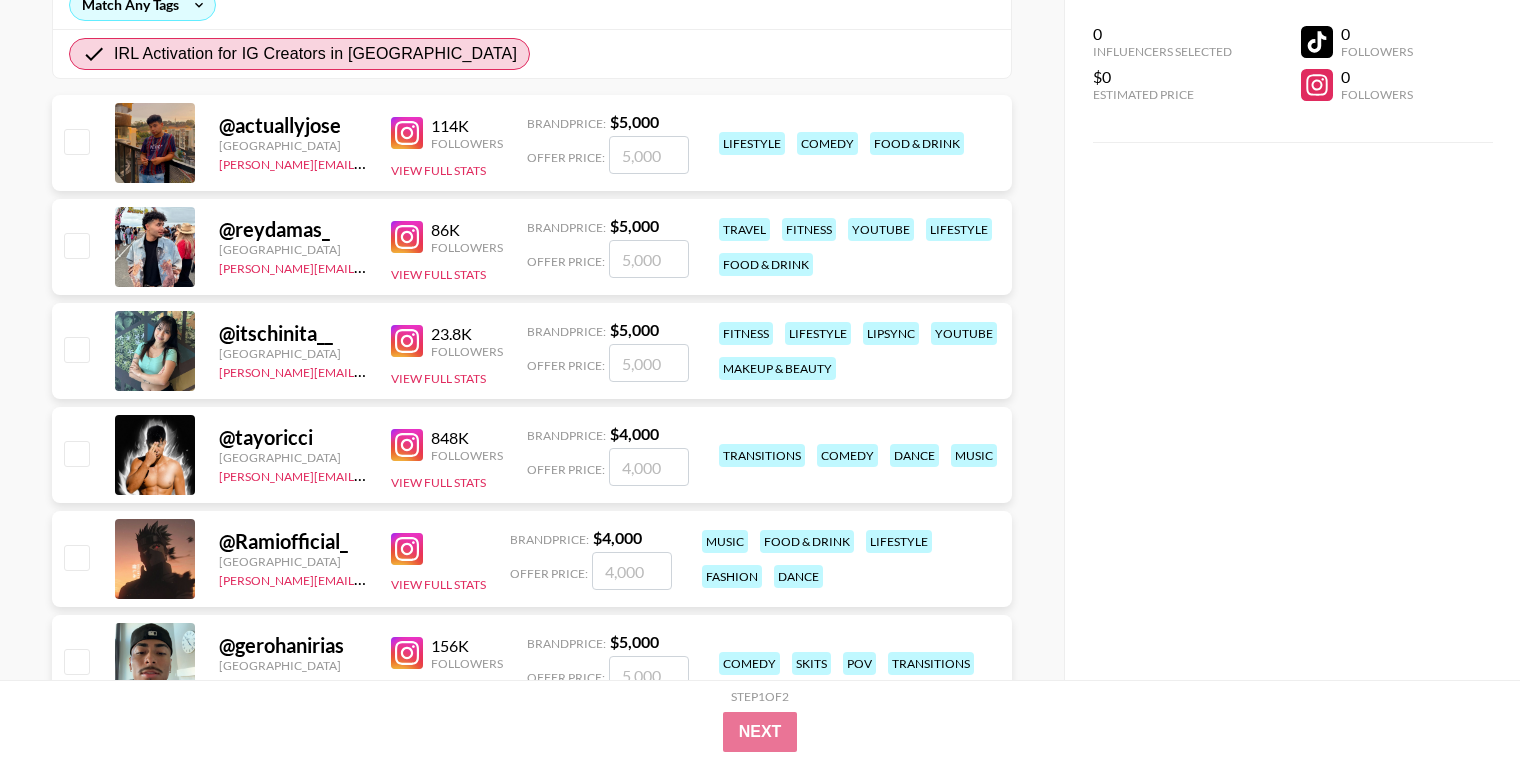 scroll, scrollTop: 0, scrollLeft: 0, axis: both 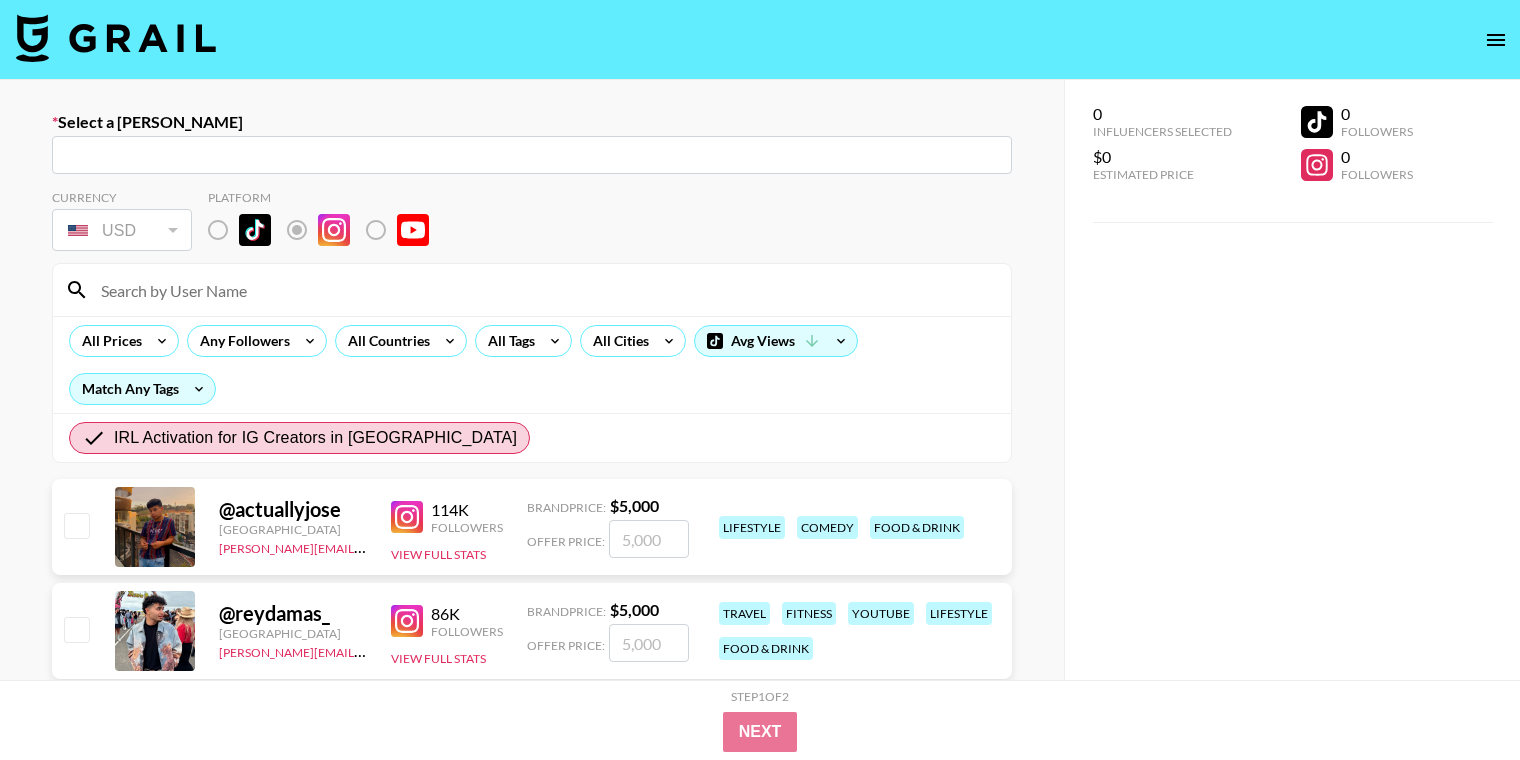 click 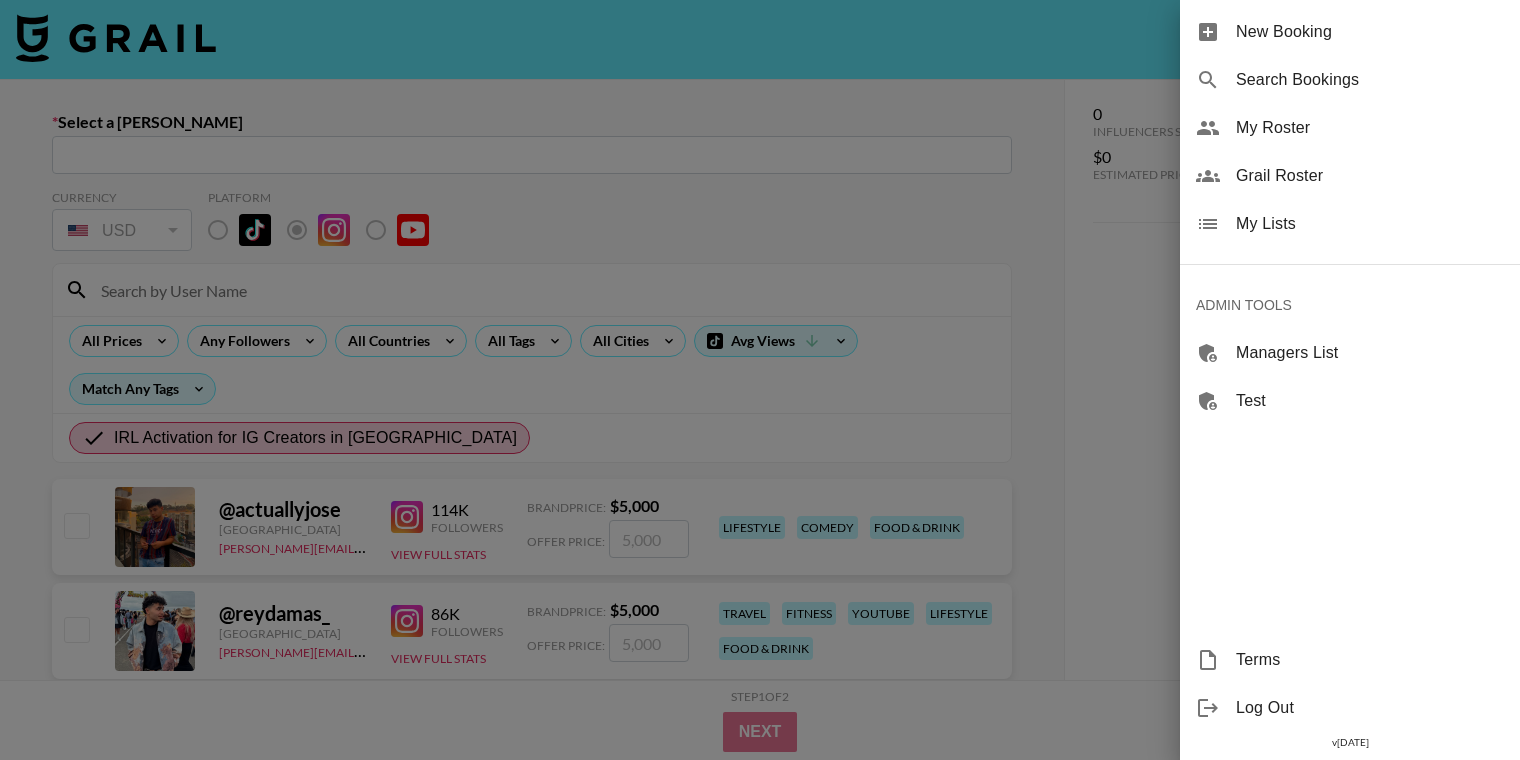 click at bounding box center (760, 380) 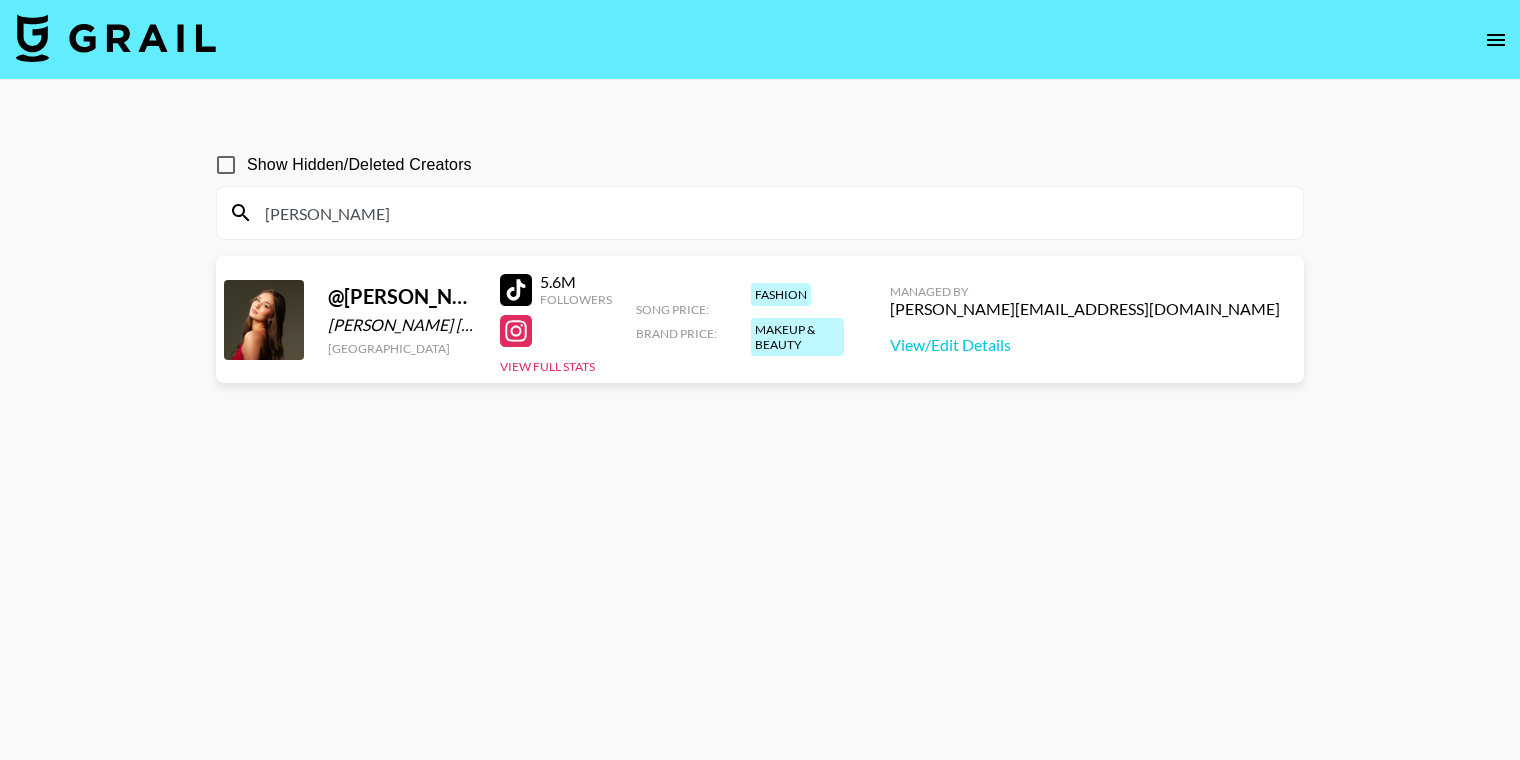 scroll, scrollTop: 0, scrollLeft: 0, axis: both 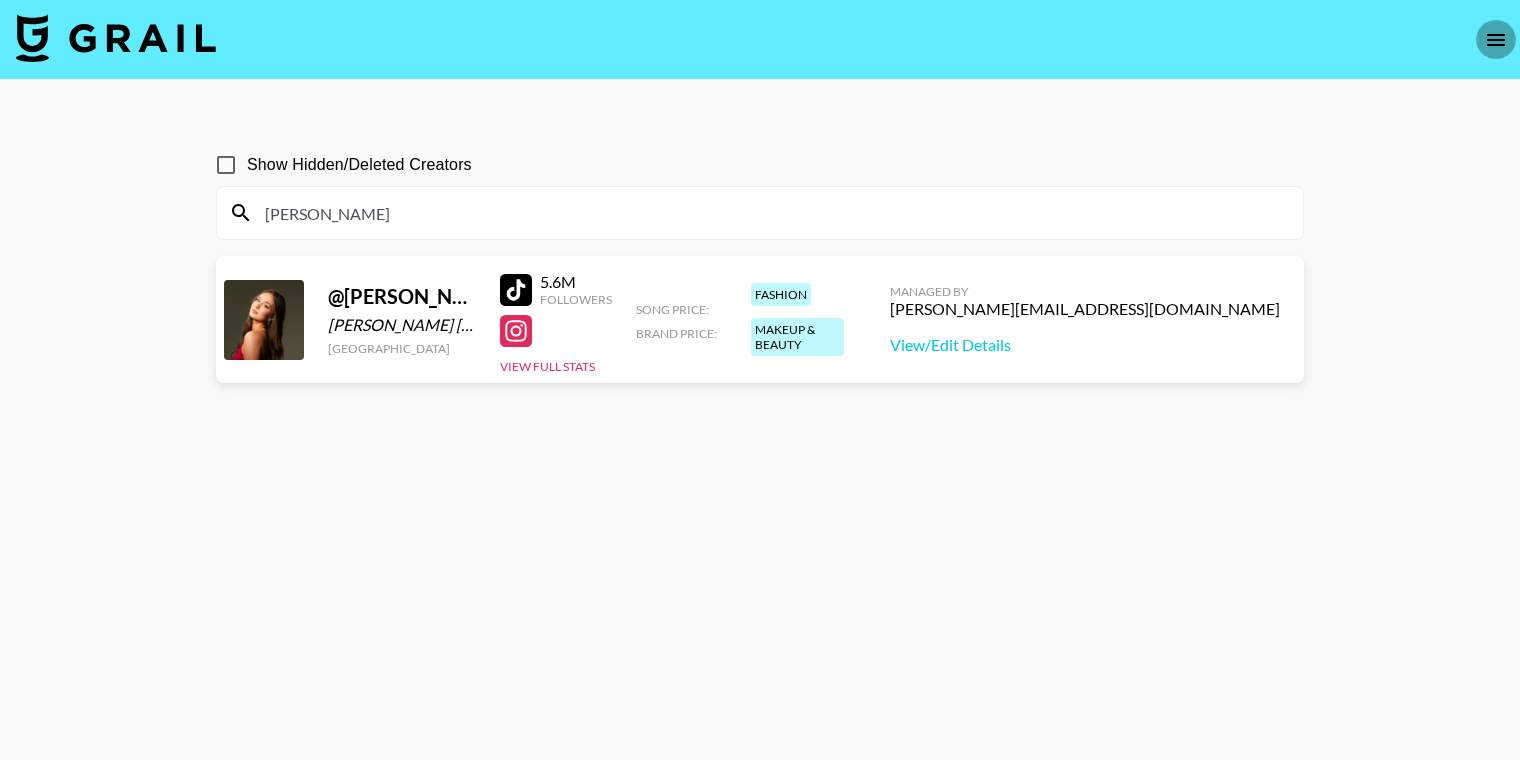 click 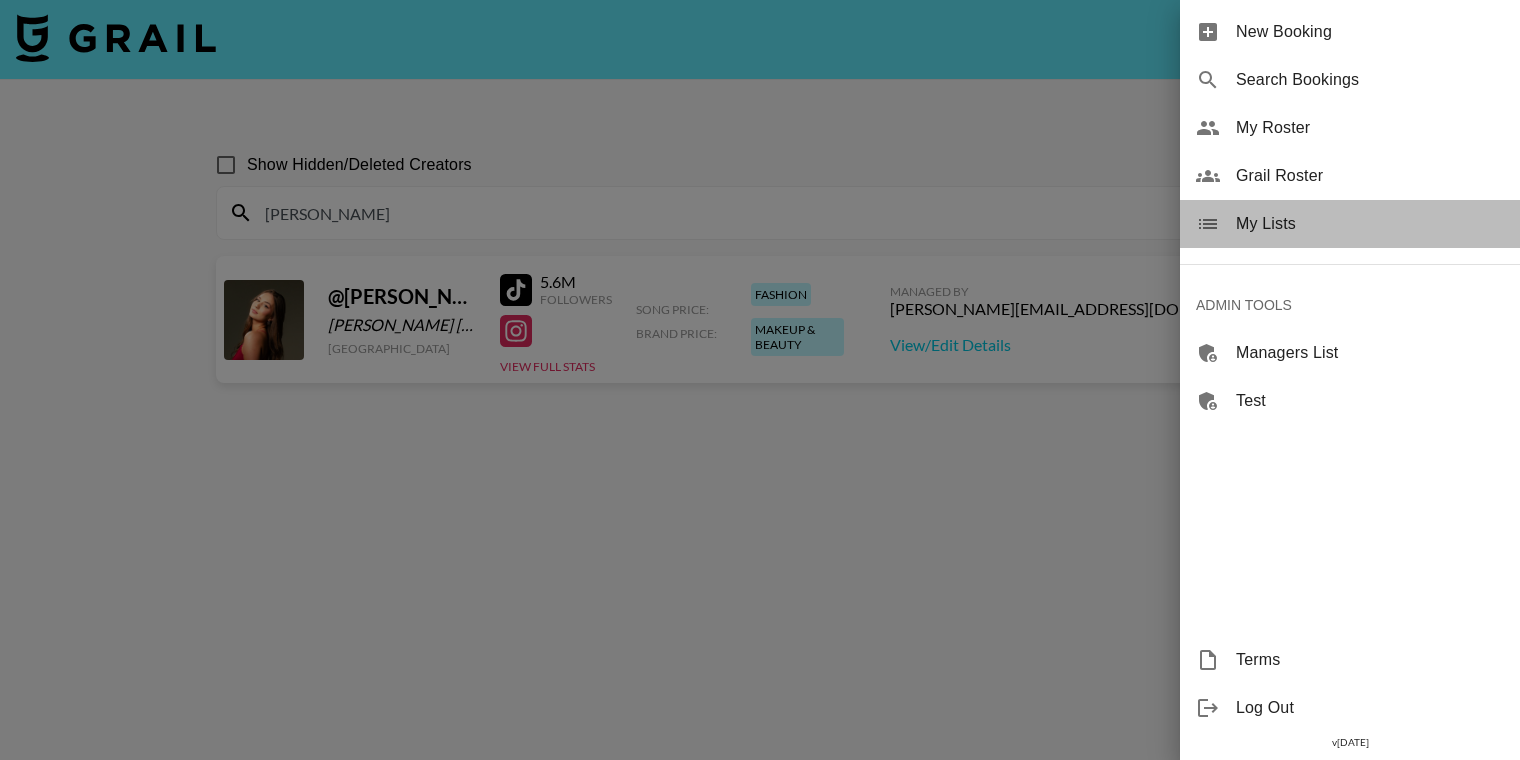 click on "My Lists" at bounding box center (1370, 224) 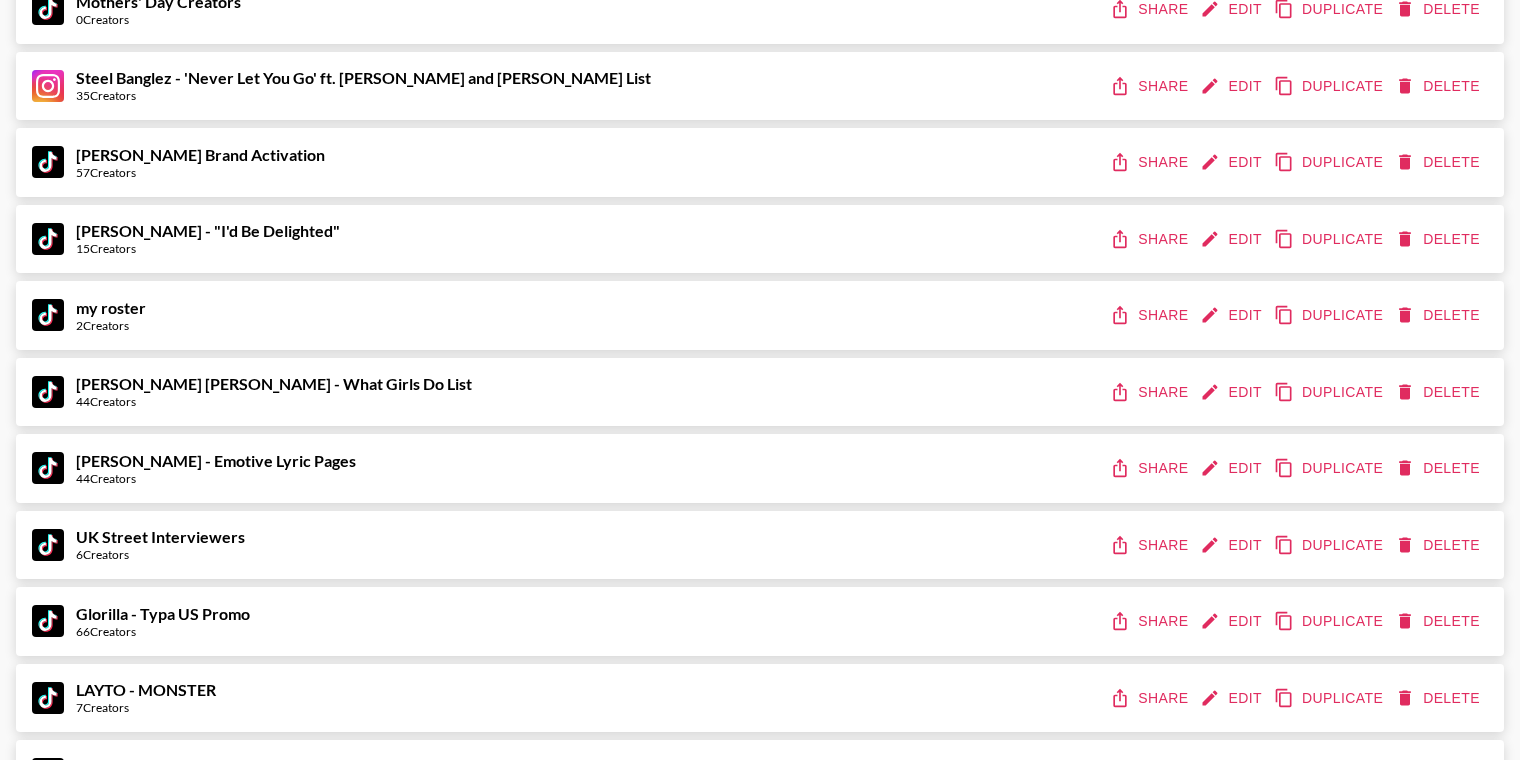 scroll, scrollTop: 16166, scrollLeft: 0, axis: vertical 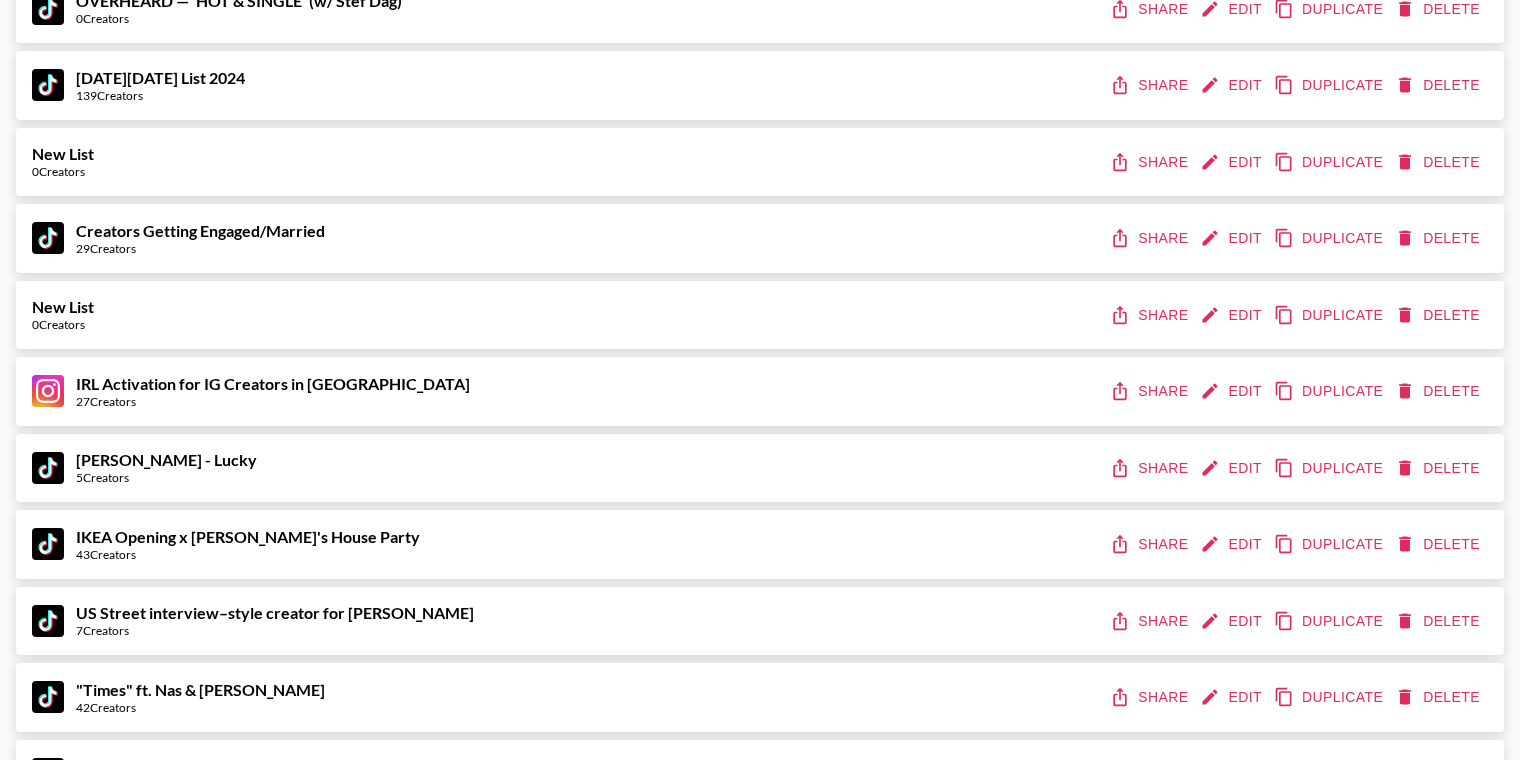 click on "Edit" at bounding box center [1233, 391] 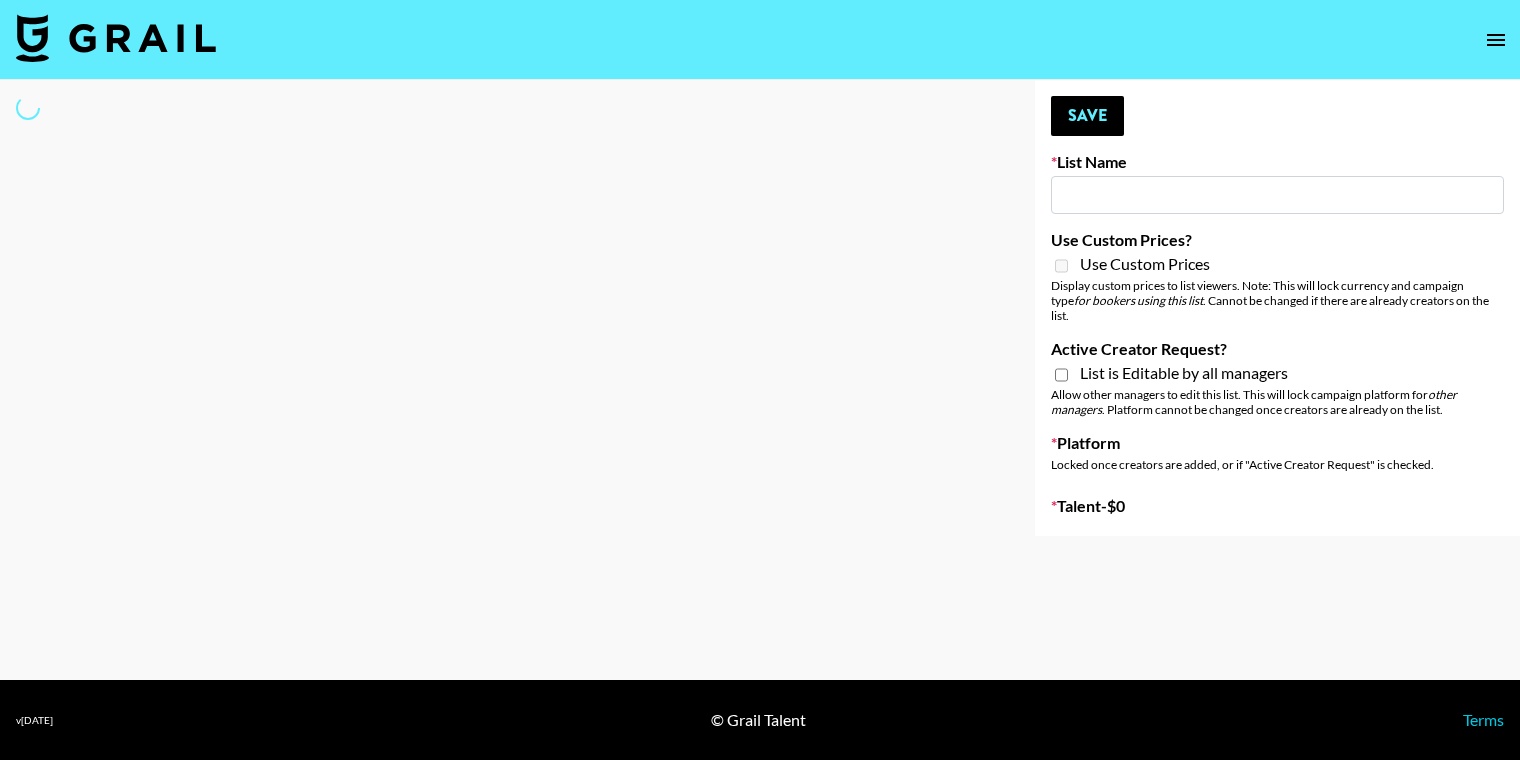 scroll, scrollTop: 0, scrollLeft: 0, axis: both 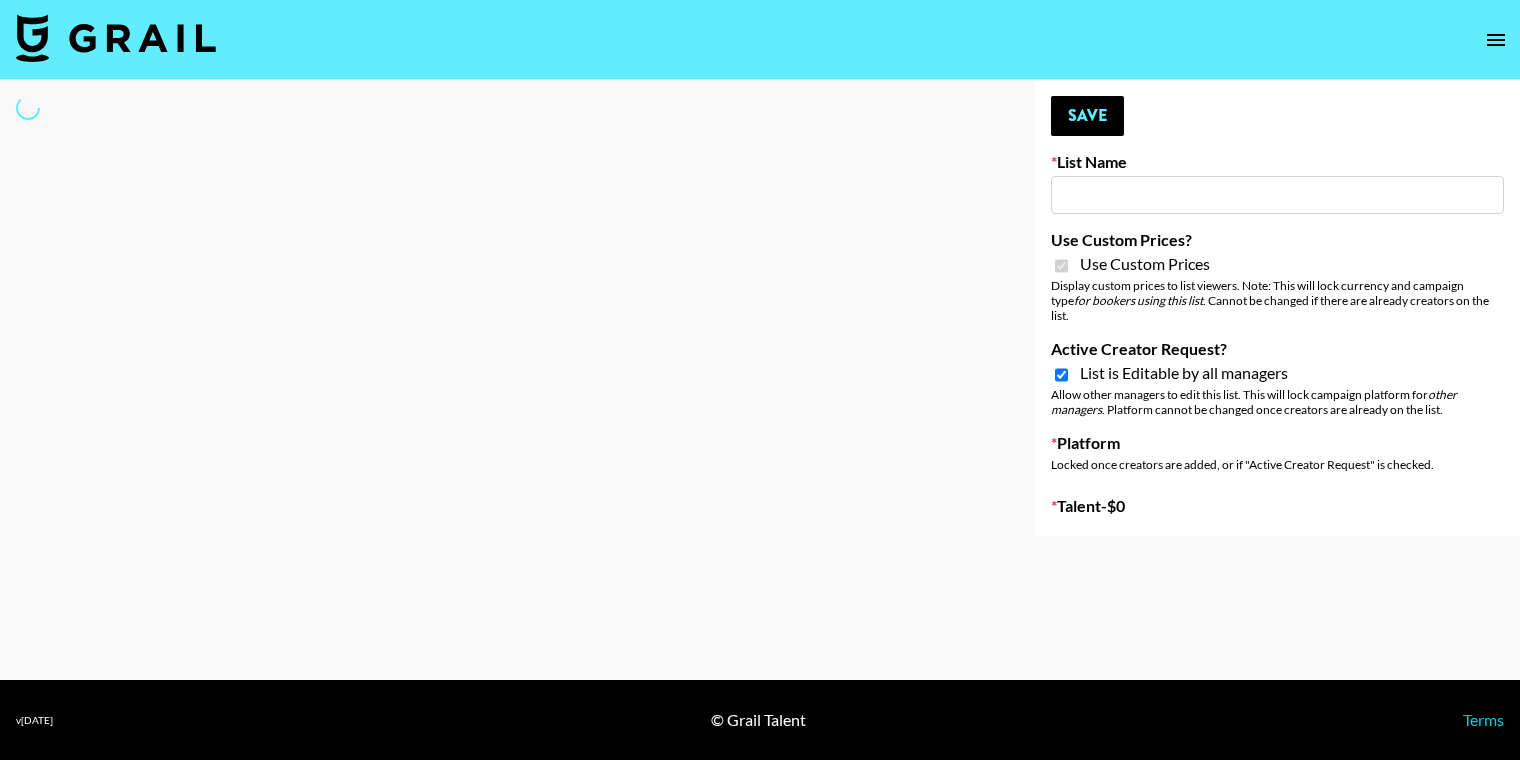 type on "IRL Activation for IG Creators in [GEOGRAPHIC_DATA]" 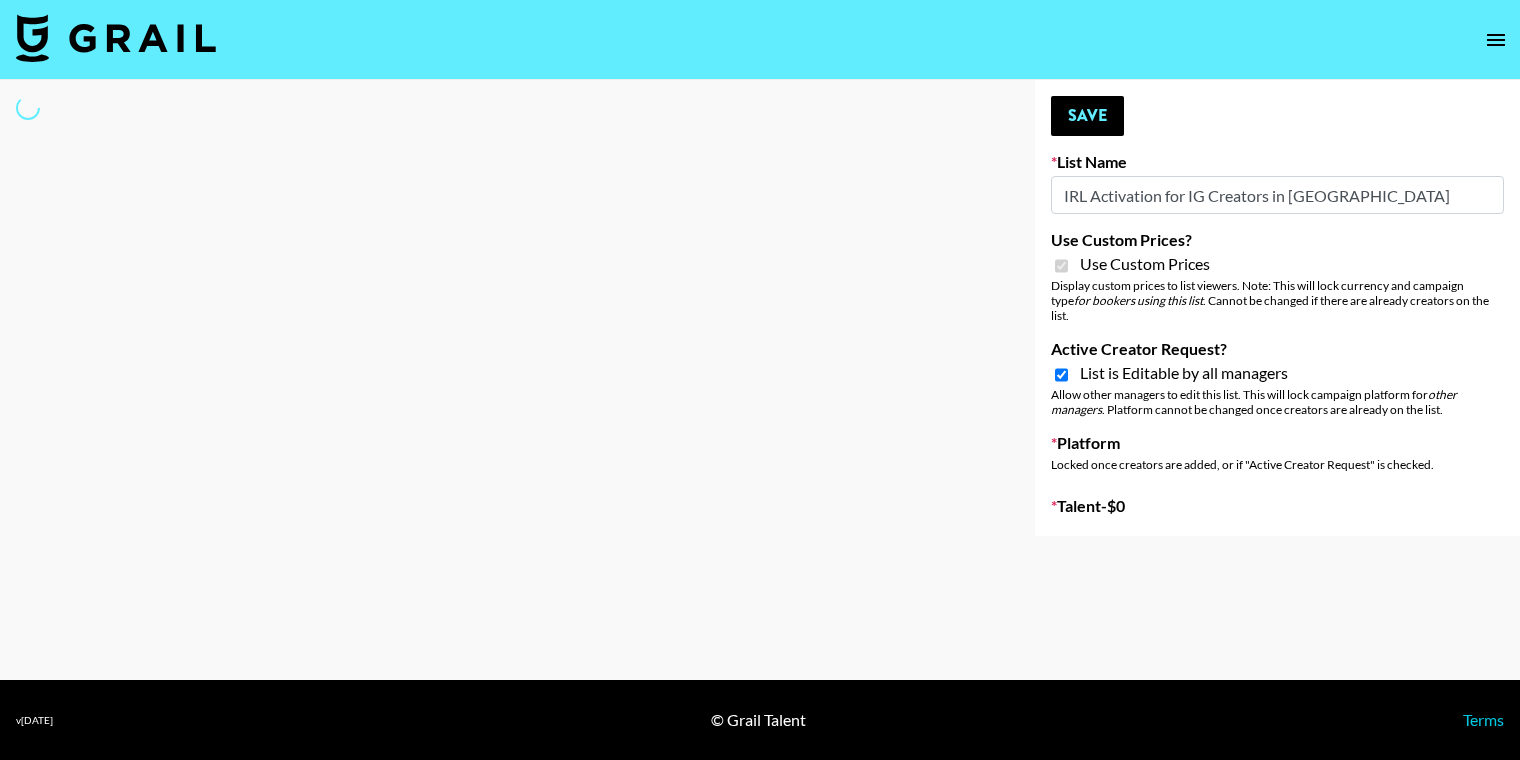 select on "Brand" 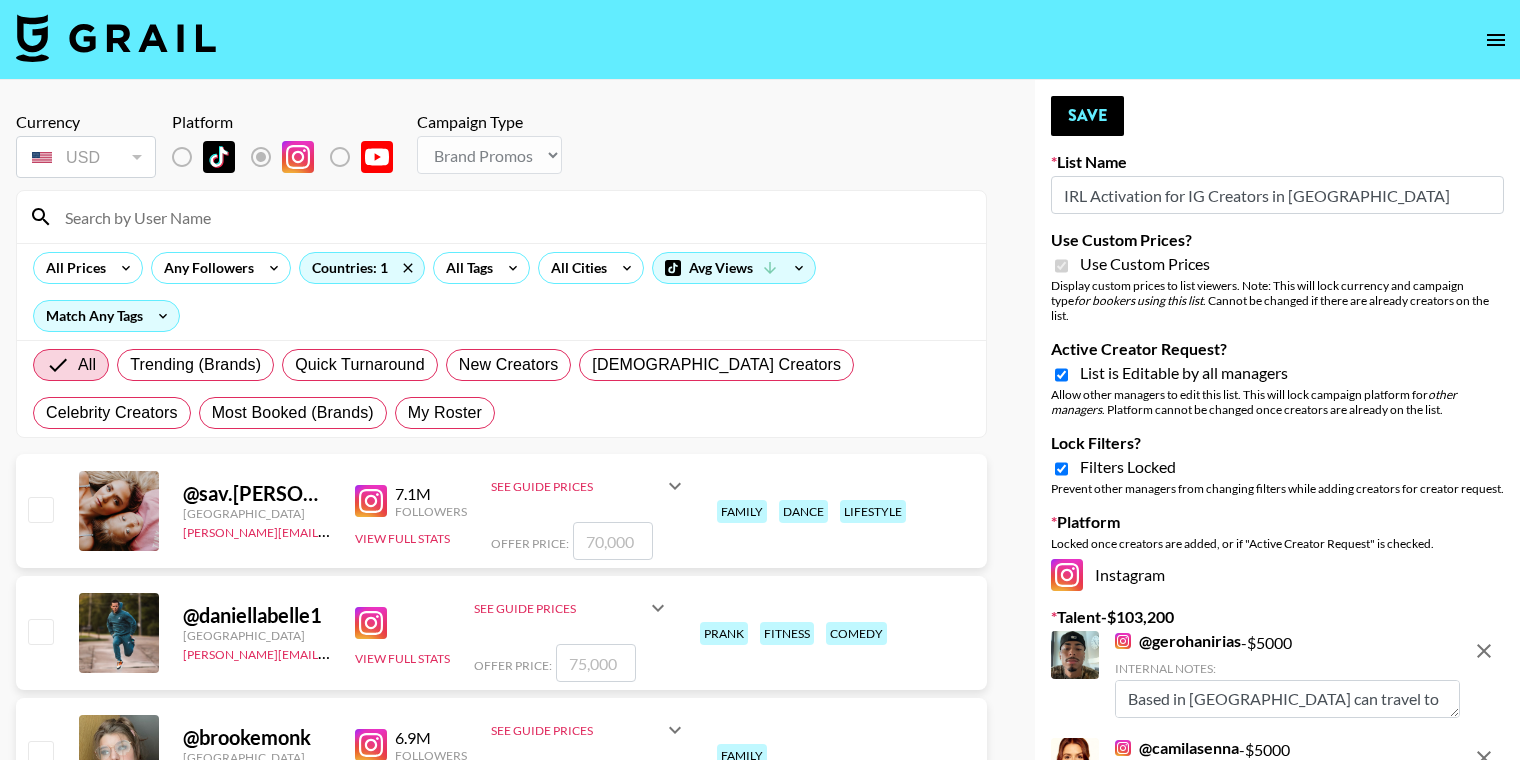 scroll, scrollTop: 100, scrollLeft: 0, axis: vertical 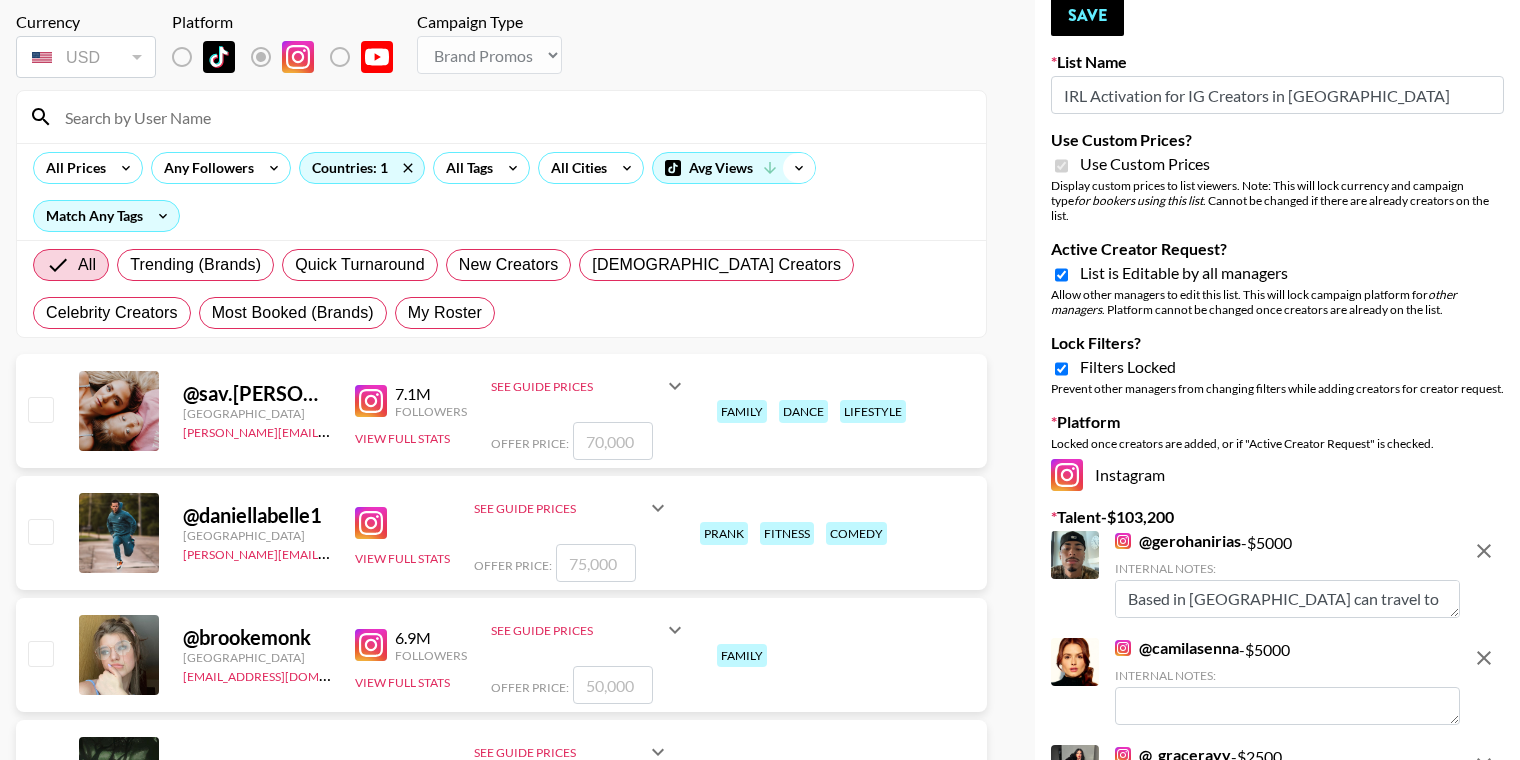 click 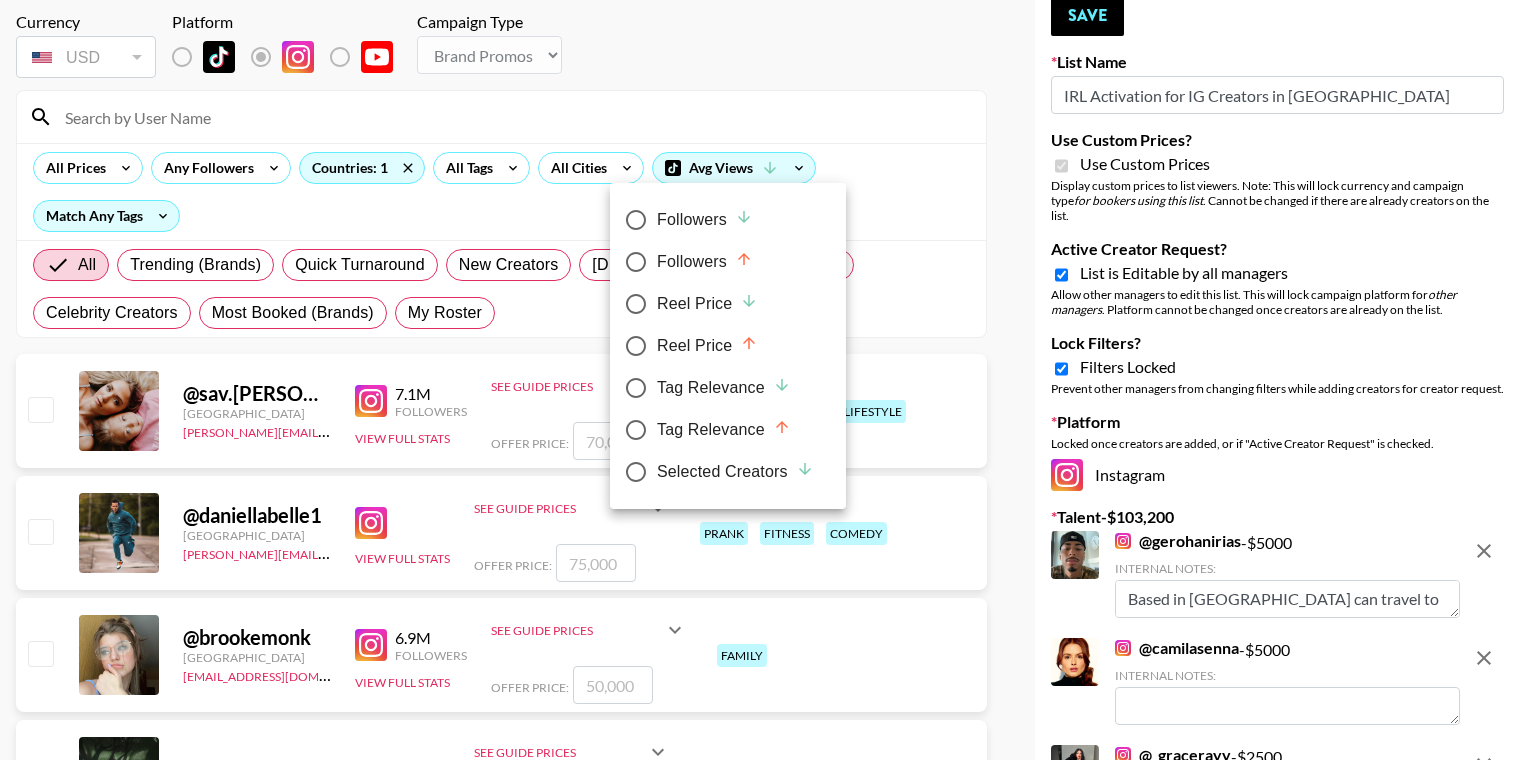 click on "Selected Creators" at bounding box center (735, 472) 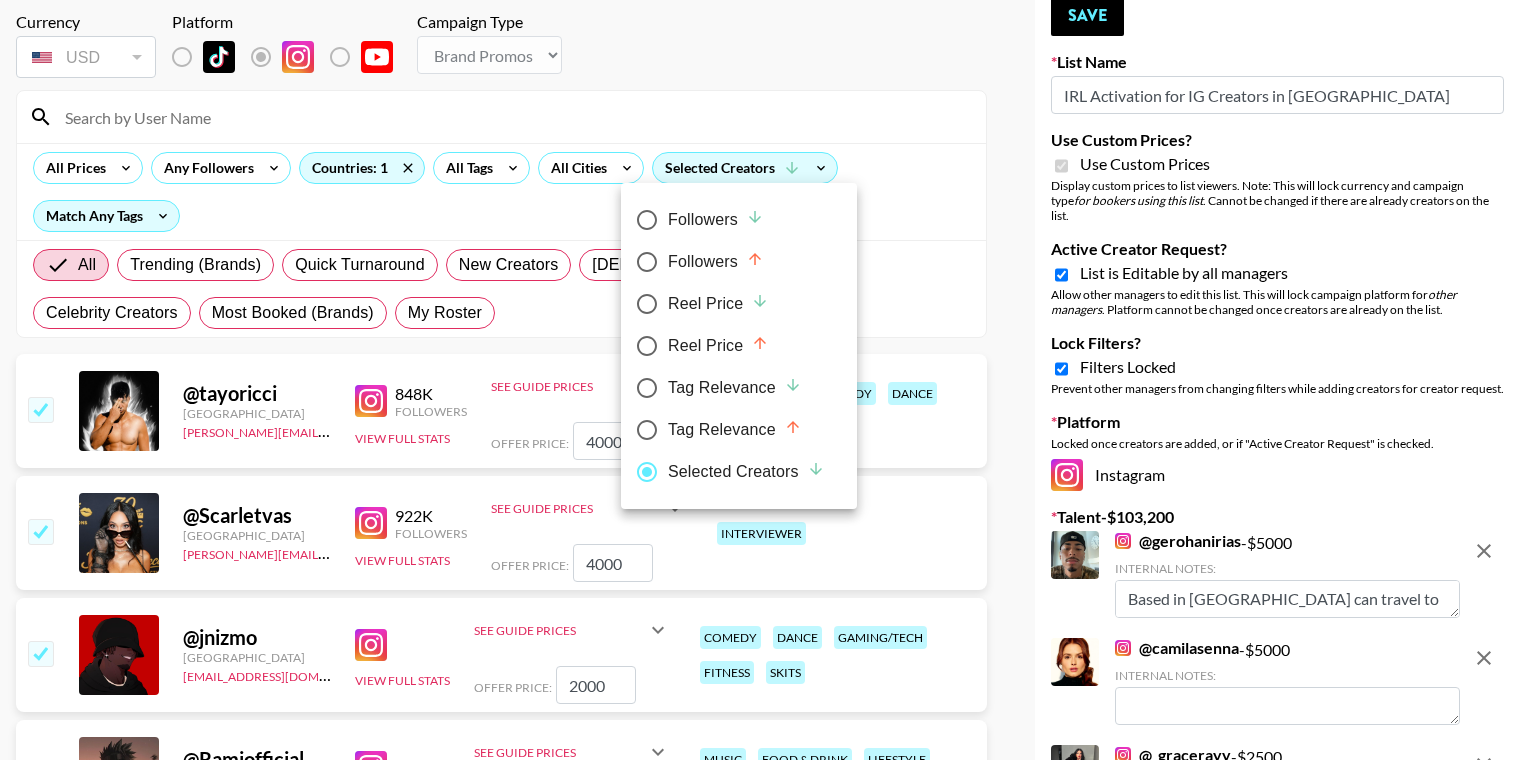 click at bounding box center (760, 380) 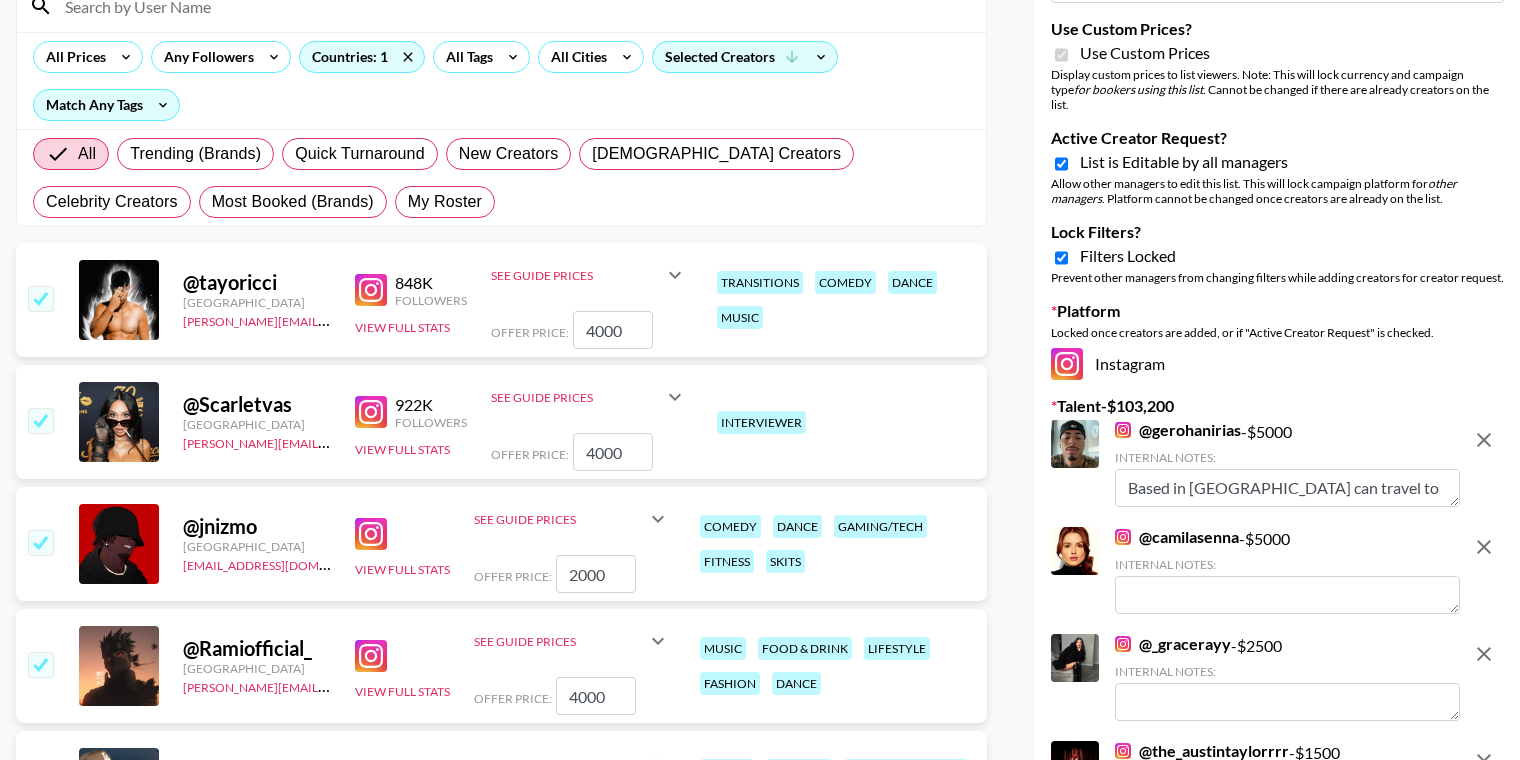 scroll, scrollTop: 265, scrollLeft: 0, axis: vertical 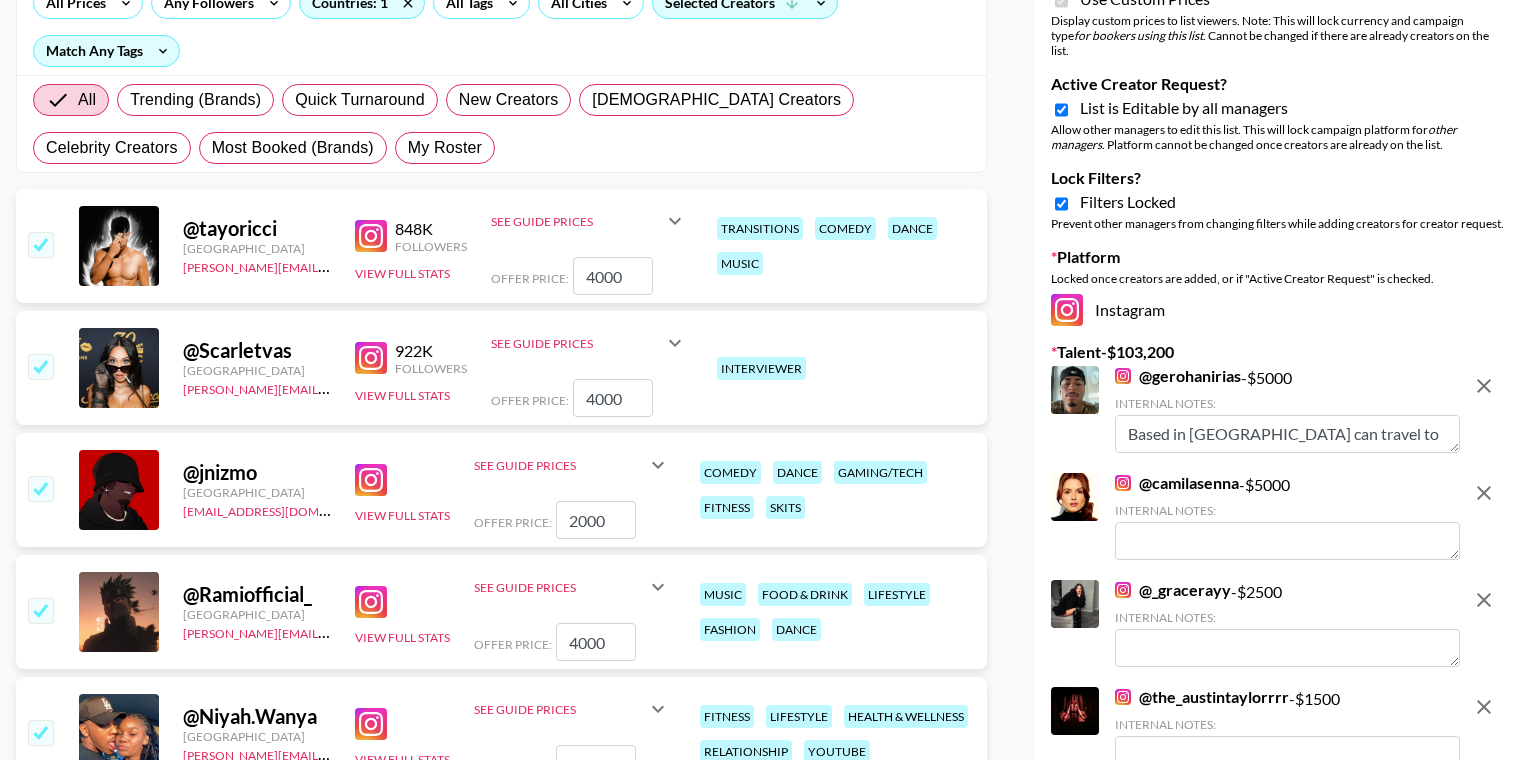 click at bounding box center [40, 488] 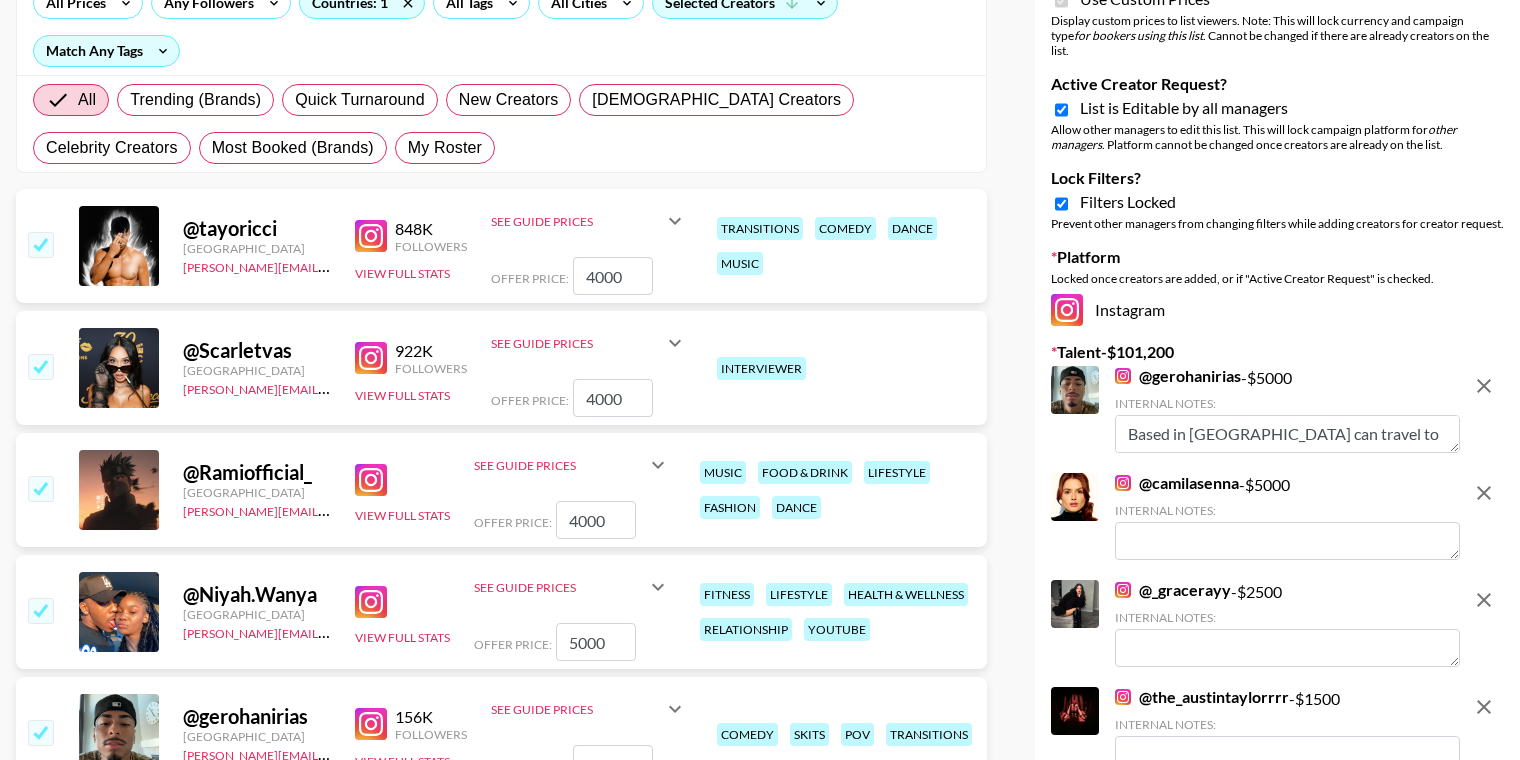 scroll, scrollTop: 294, scrollLeft: 0, axis: vertical 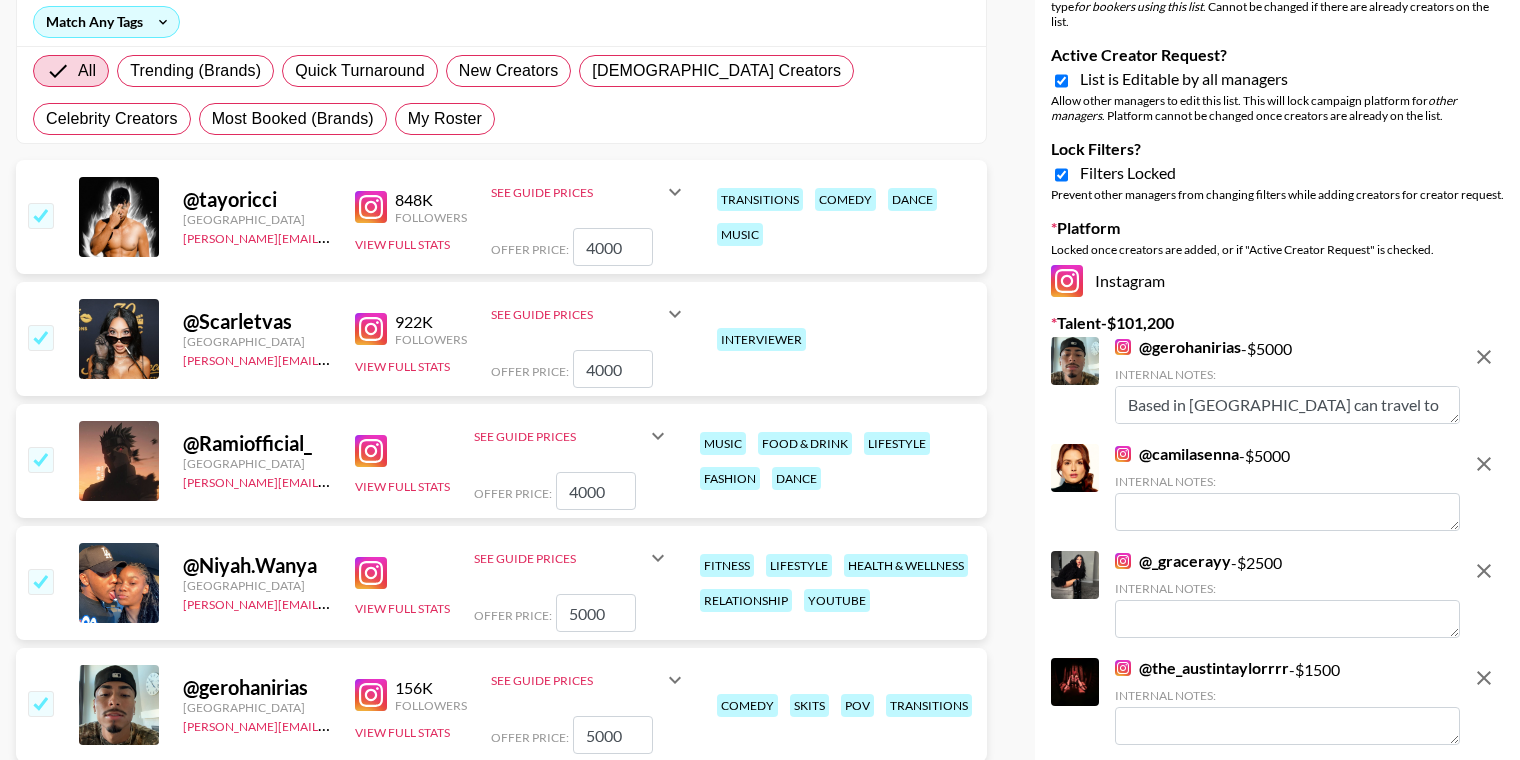 click at bounding box center [40, 459] 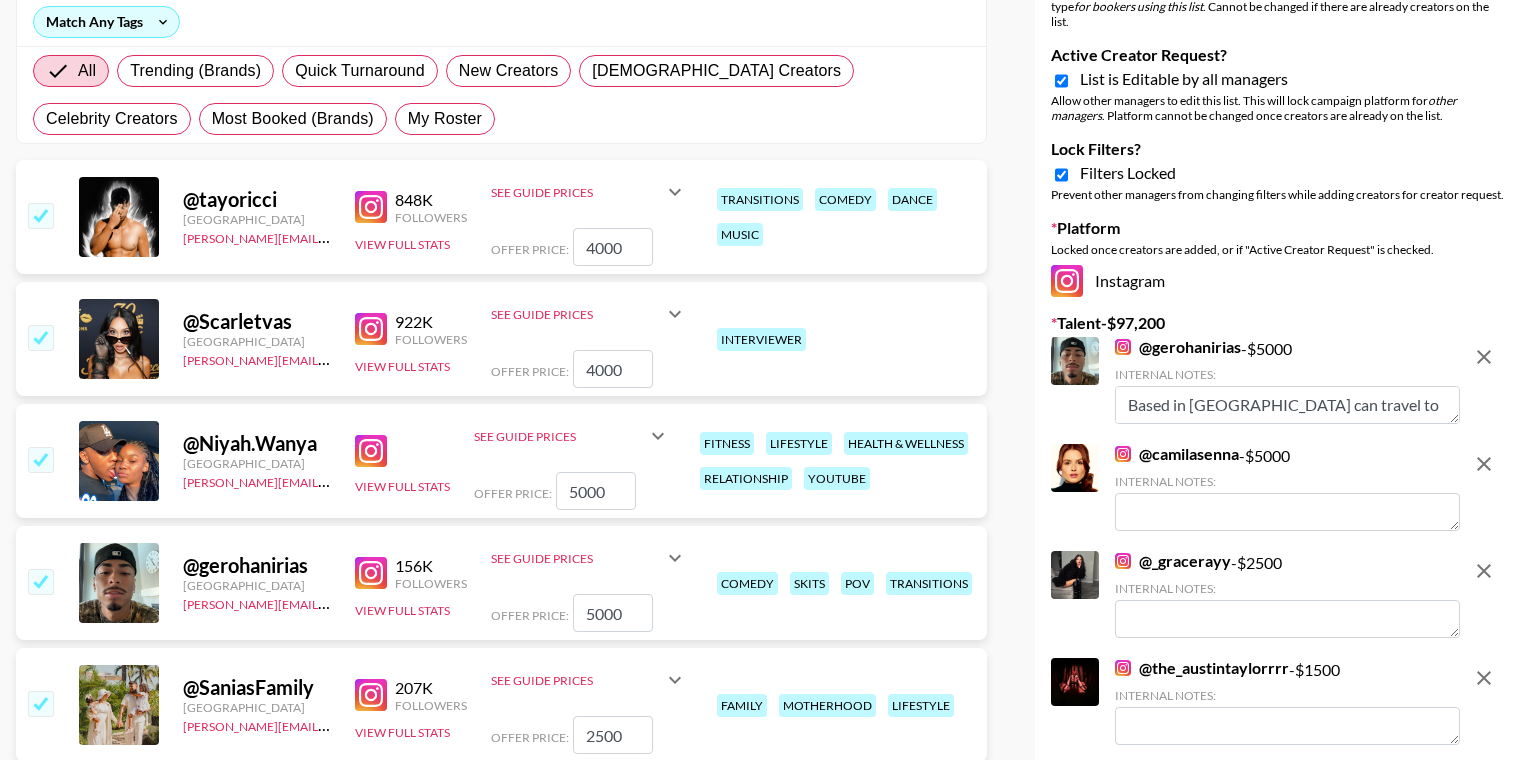 click at bounding box center (40, 459) 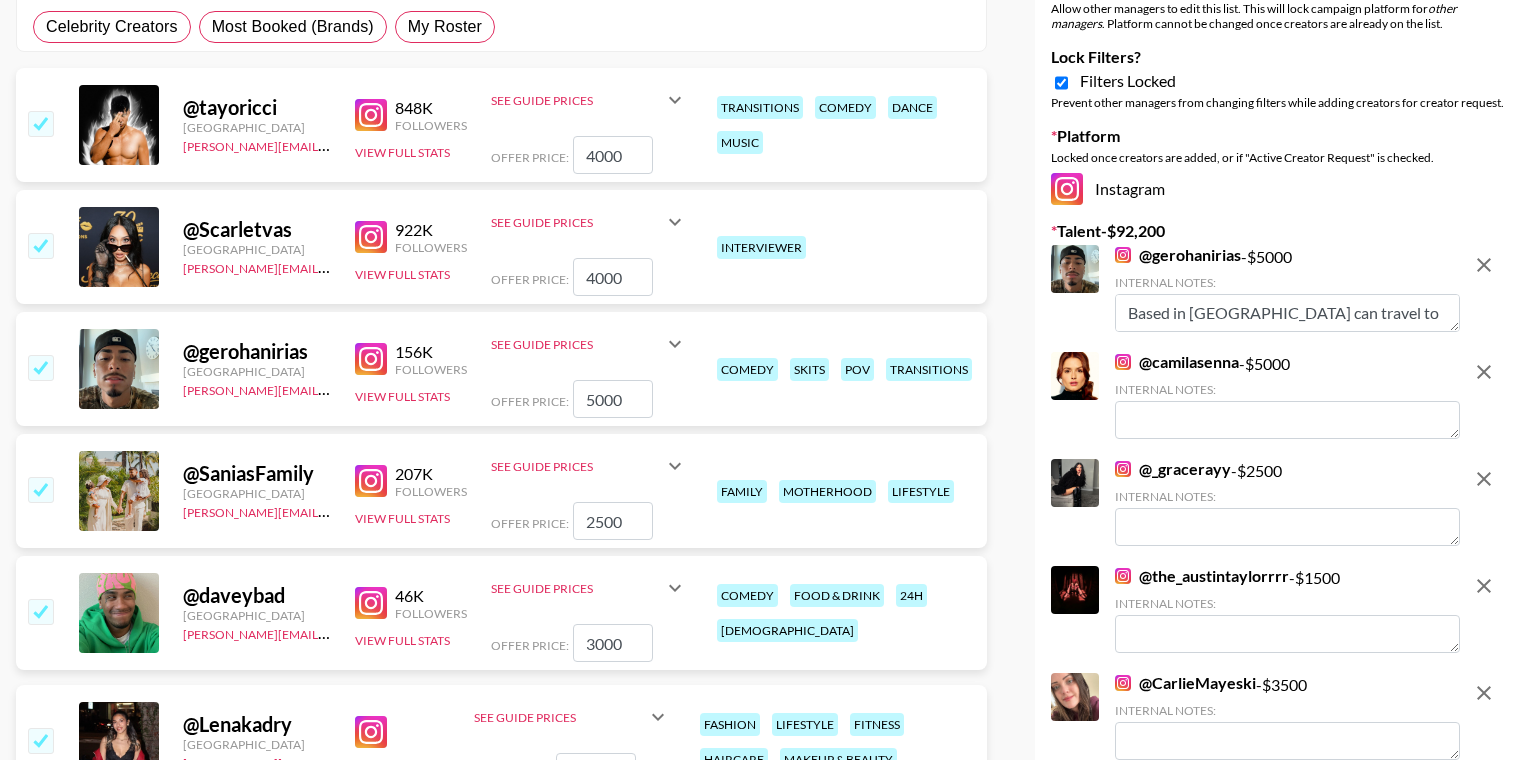scroll, scrollTop: 400, scrollLeft: 0, axis: vertical 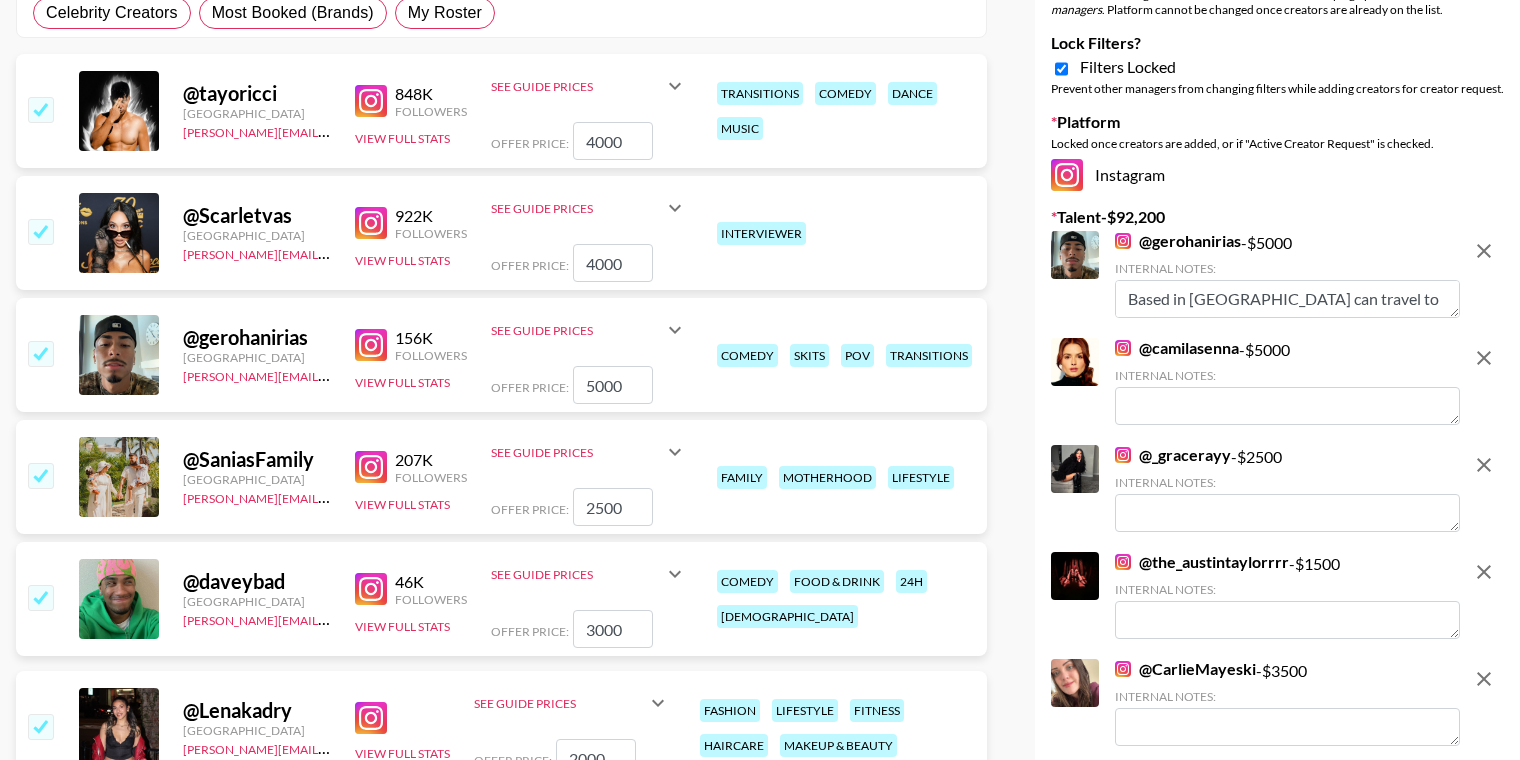 click at bounding box center (40, 597) 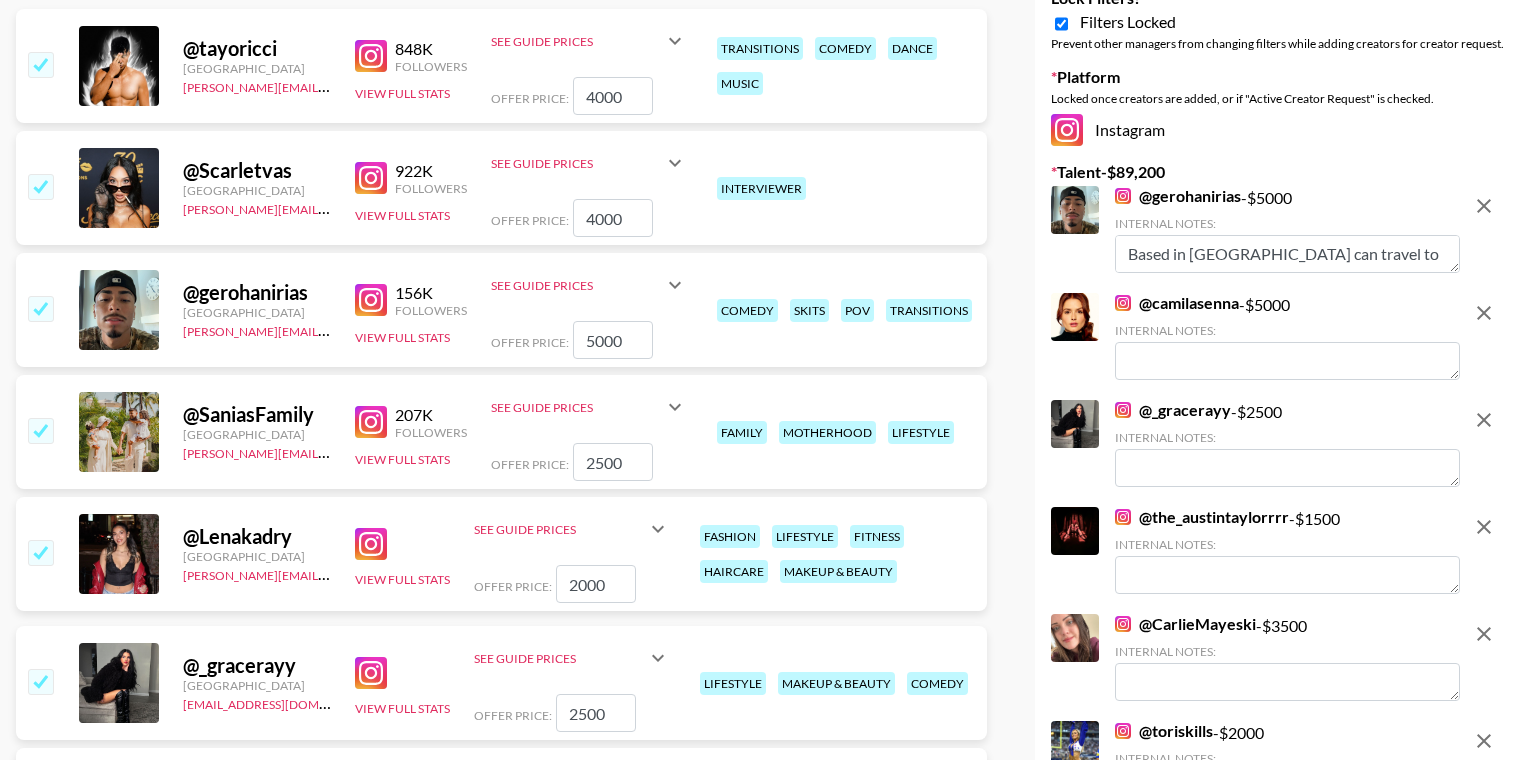scroll, scrollTop: 483, scrollLeft: 0, axis: vertical 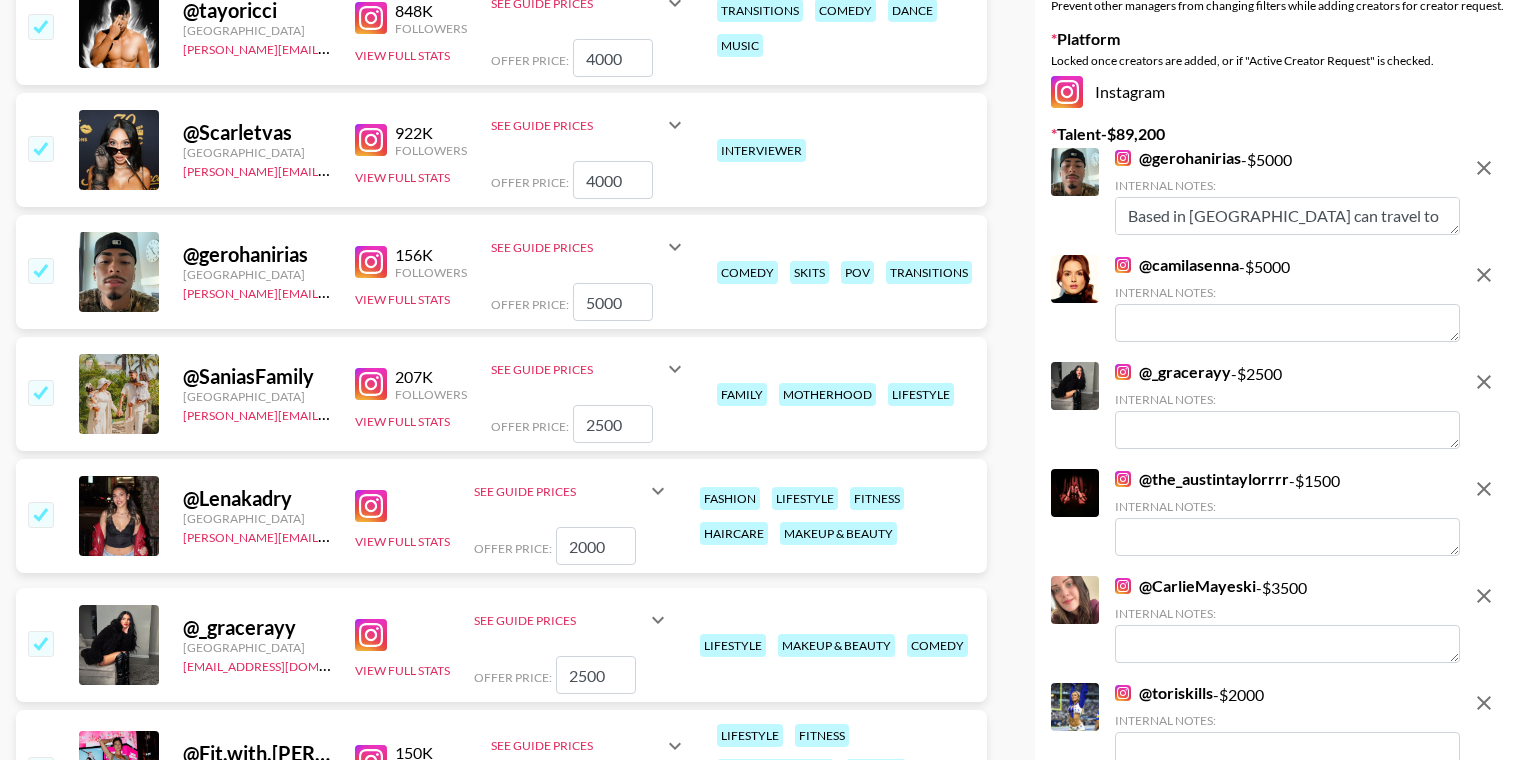 click at bounding box center (40, 514) 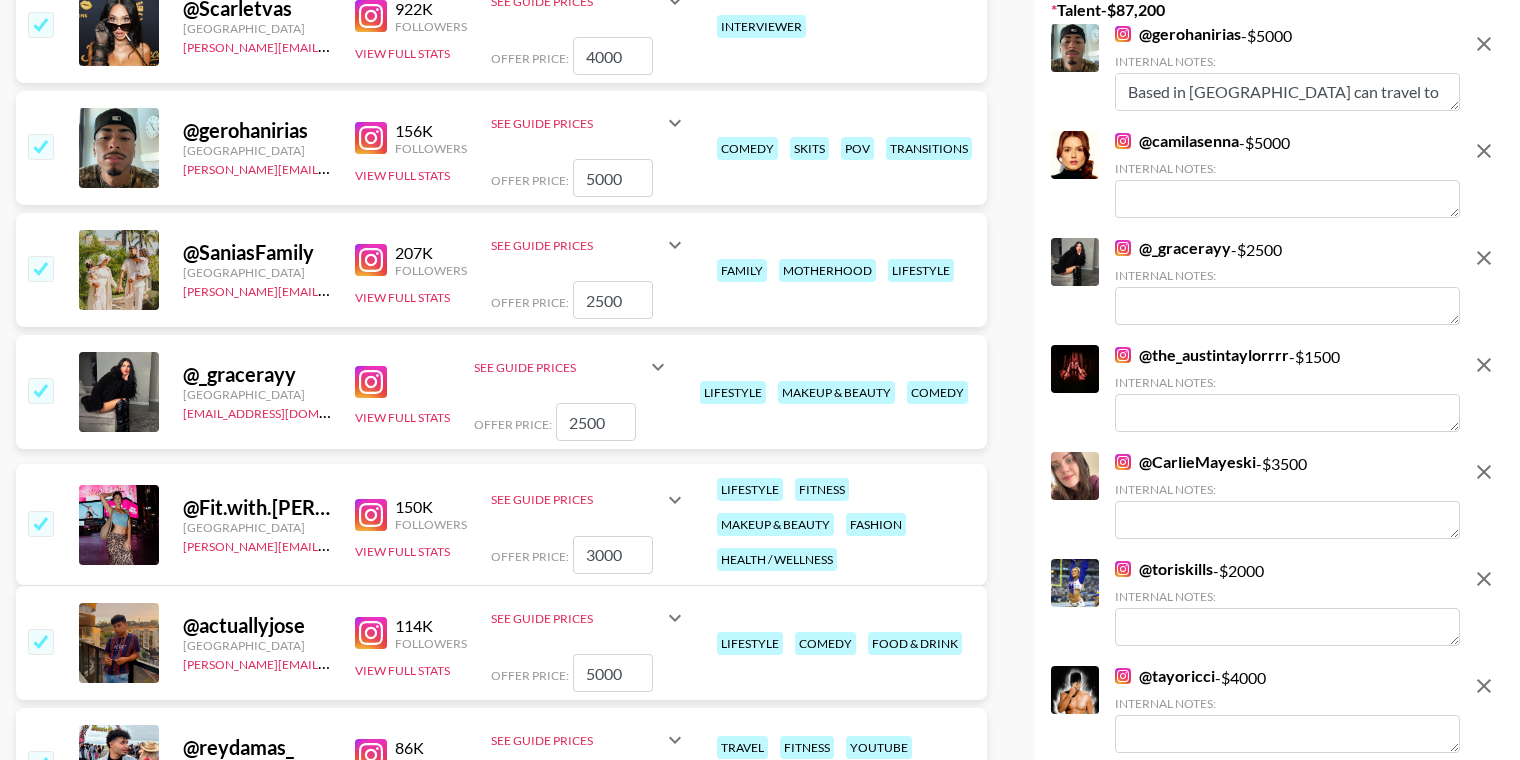 scroll, scrollTop: 614, scrollLeft: 0, axis: vertical 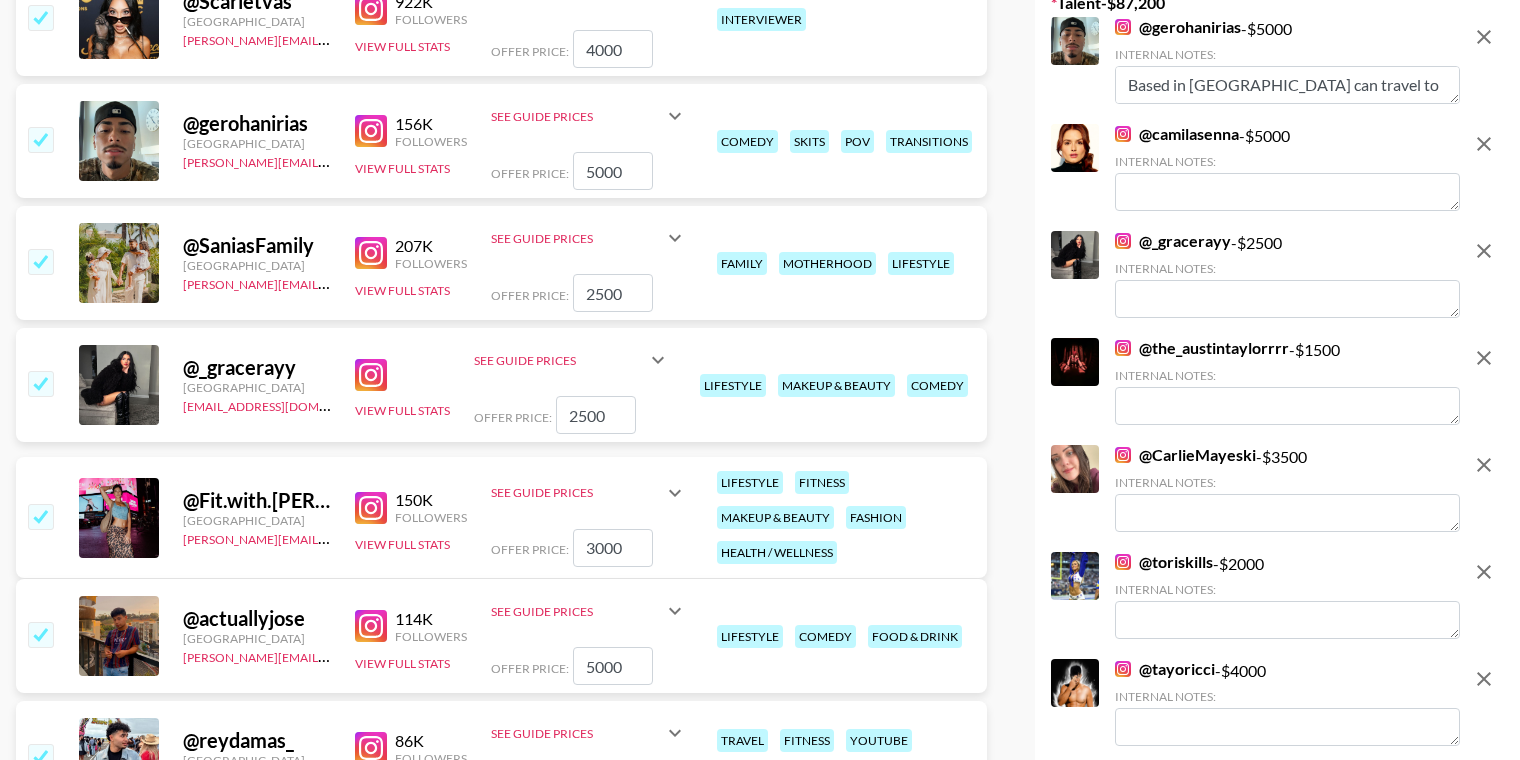 click at bounding box center [40, 383] 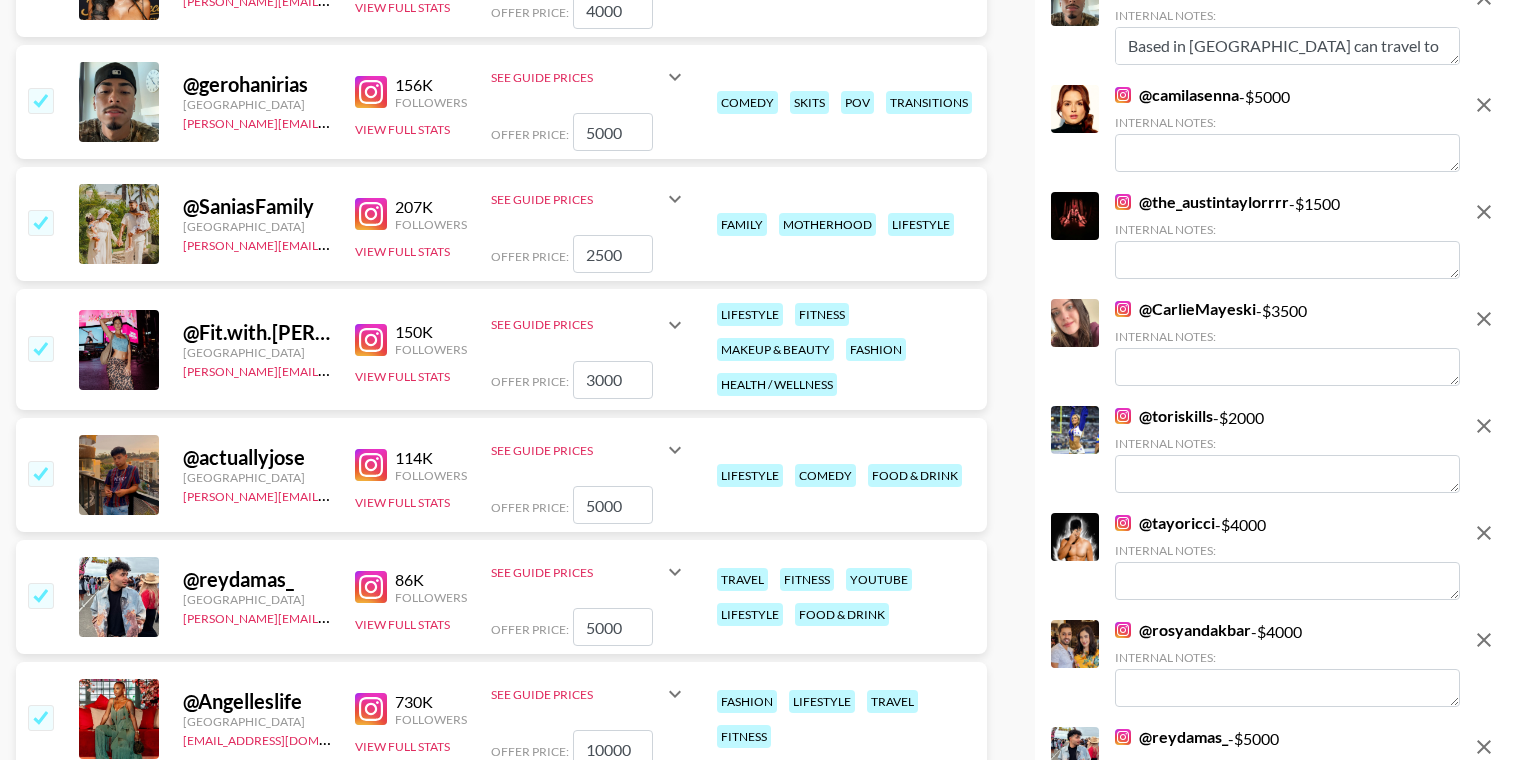 scroll, scrollTop: 661, scrollLeft: 0, axis: vertical 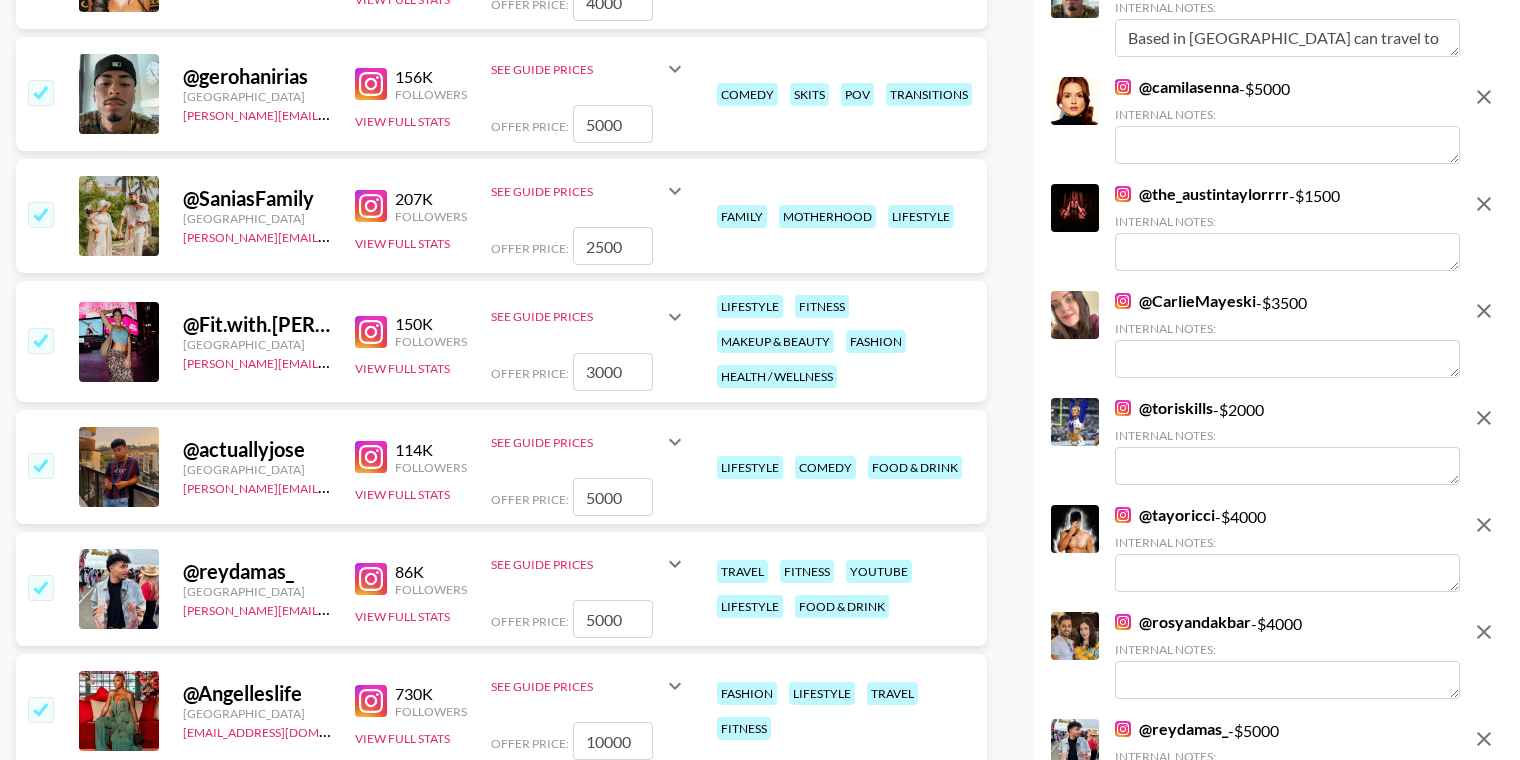 click at bounding box center (40, 587) 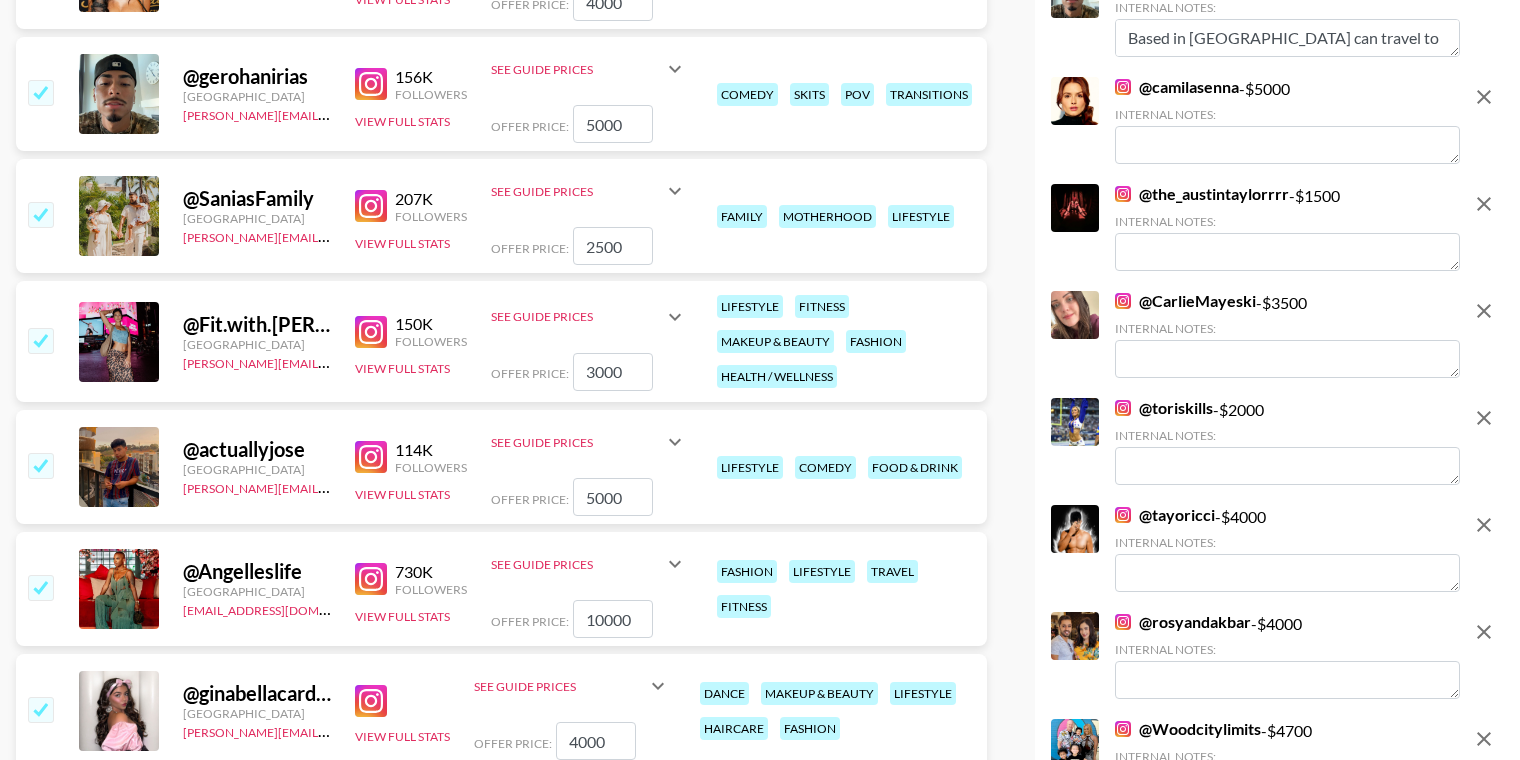 scroll, scrollTop: 766, scrollLeft: 0, axis: vertical 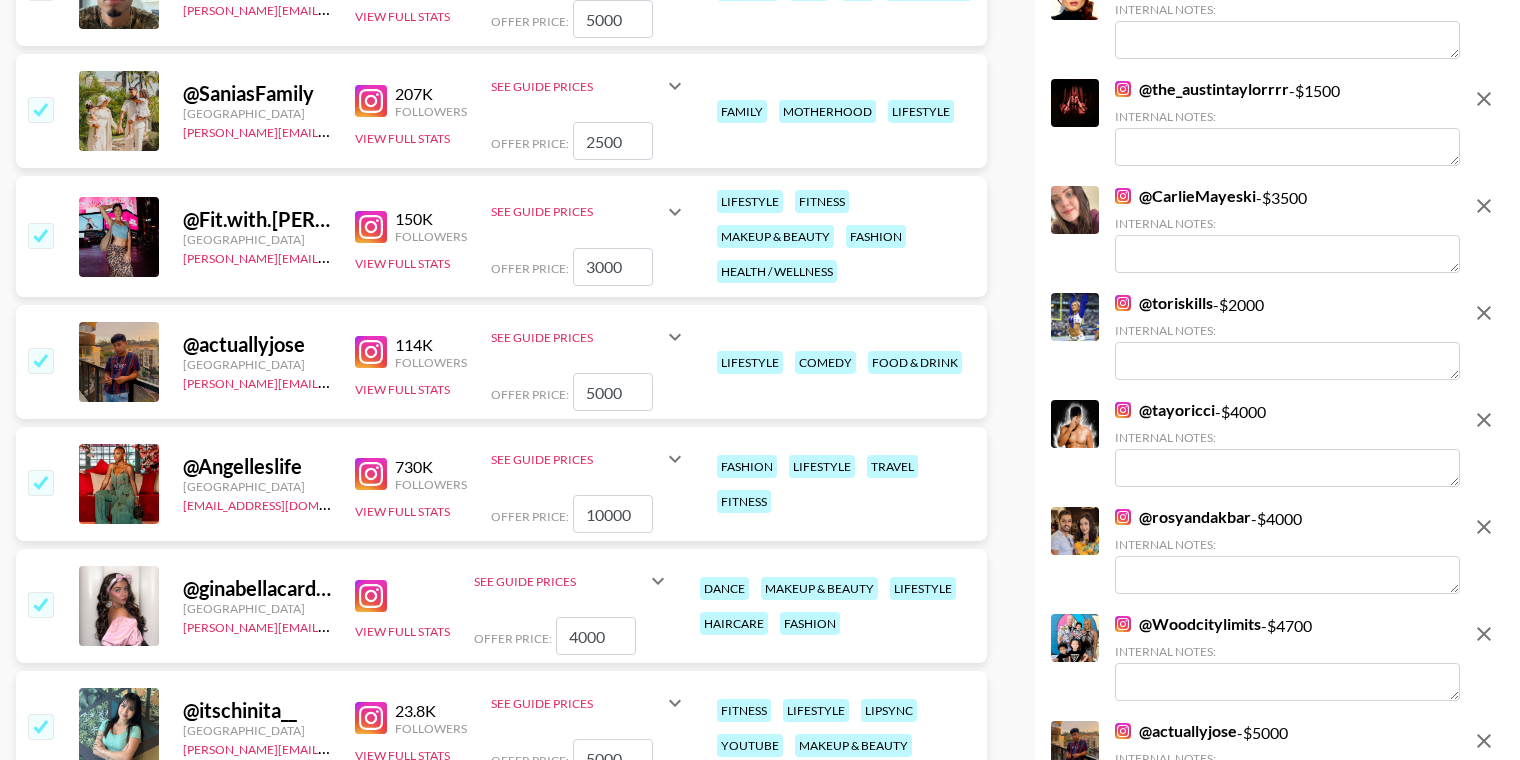 click at bounding box center (40, 604) 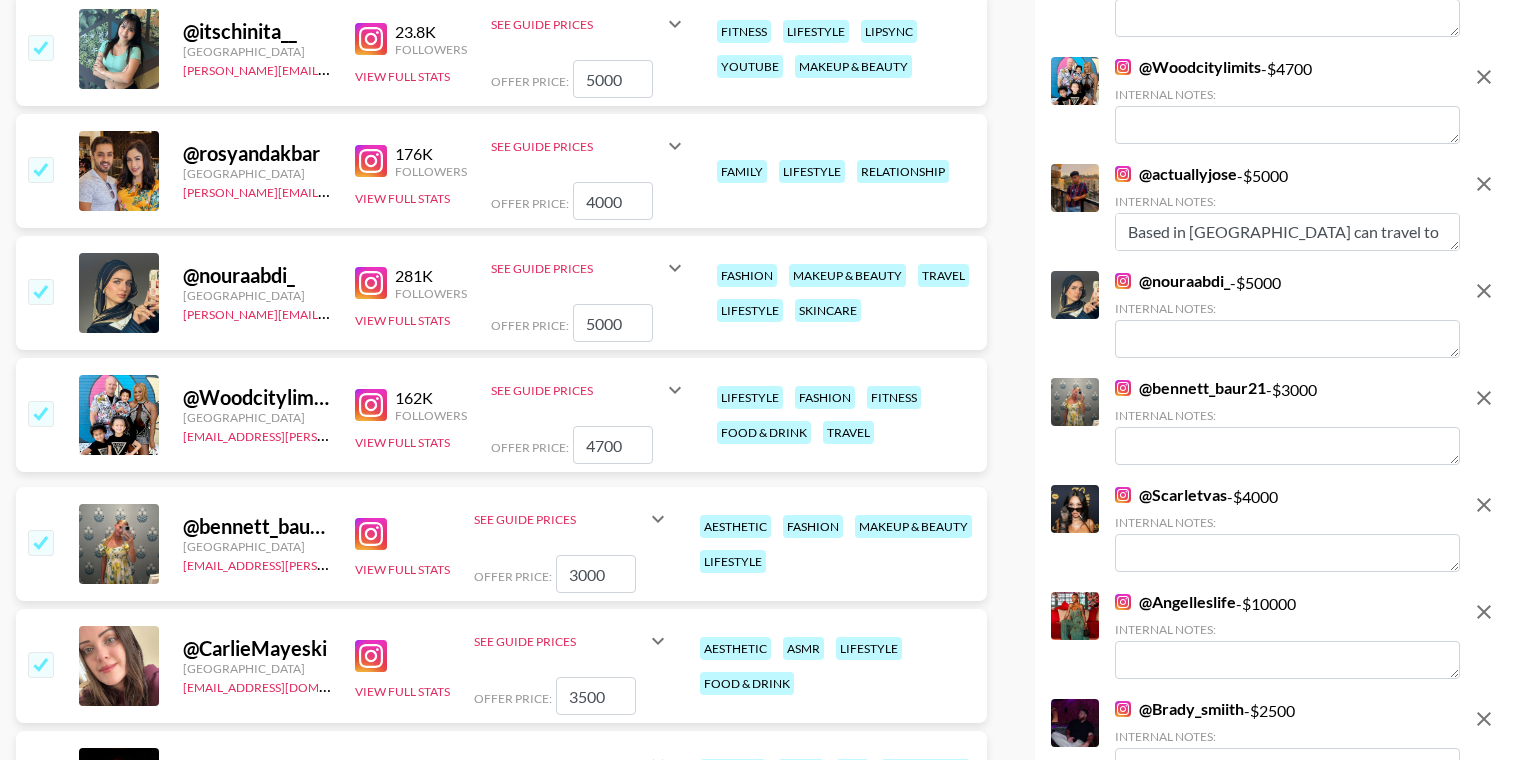 scroll, scrollTop: 1330, scrollLeft: 0, axis: vertical 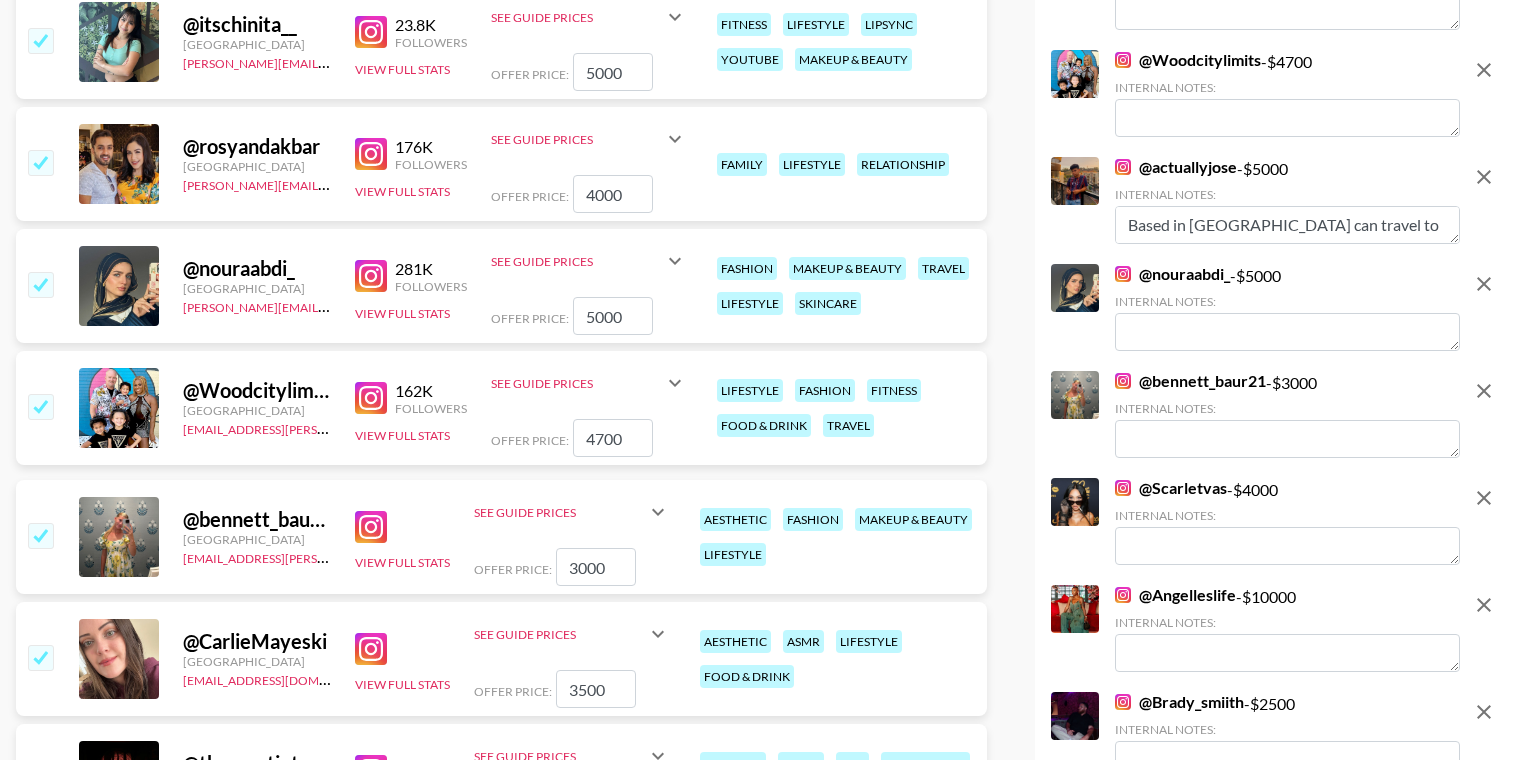 click at bounding box center [40, 535] 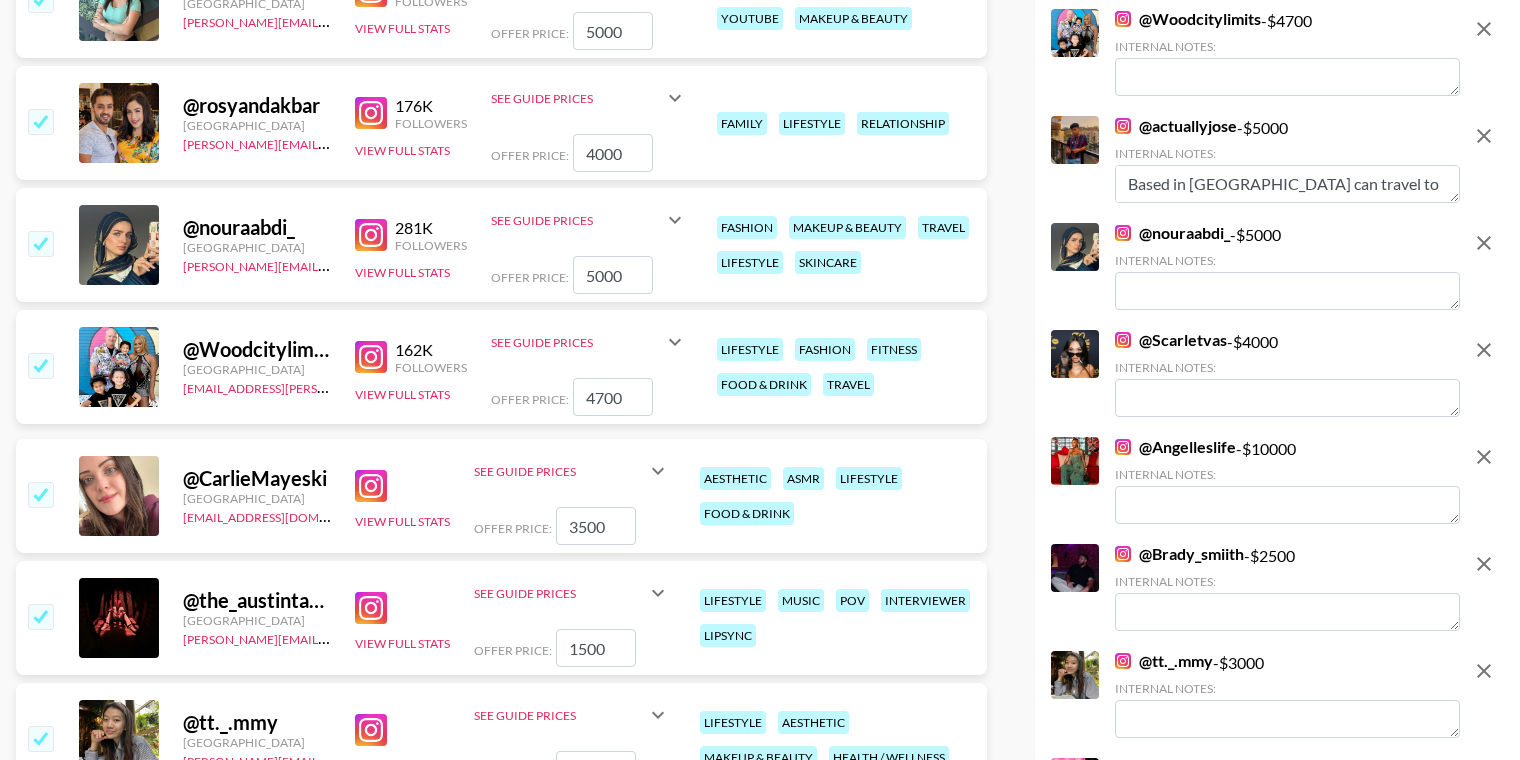 scroll, scrollTop: 1420, scrollLeft: 0, axis: vertical 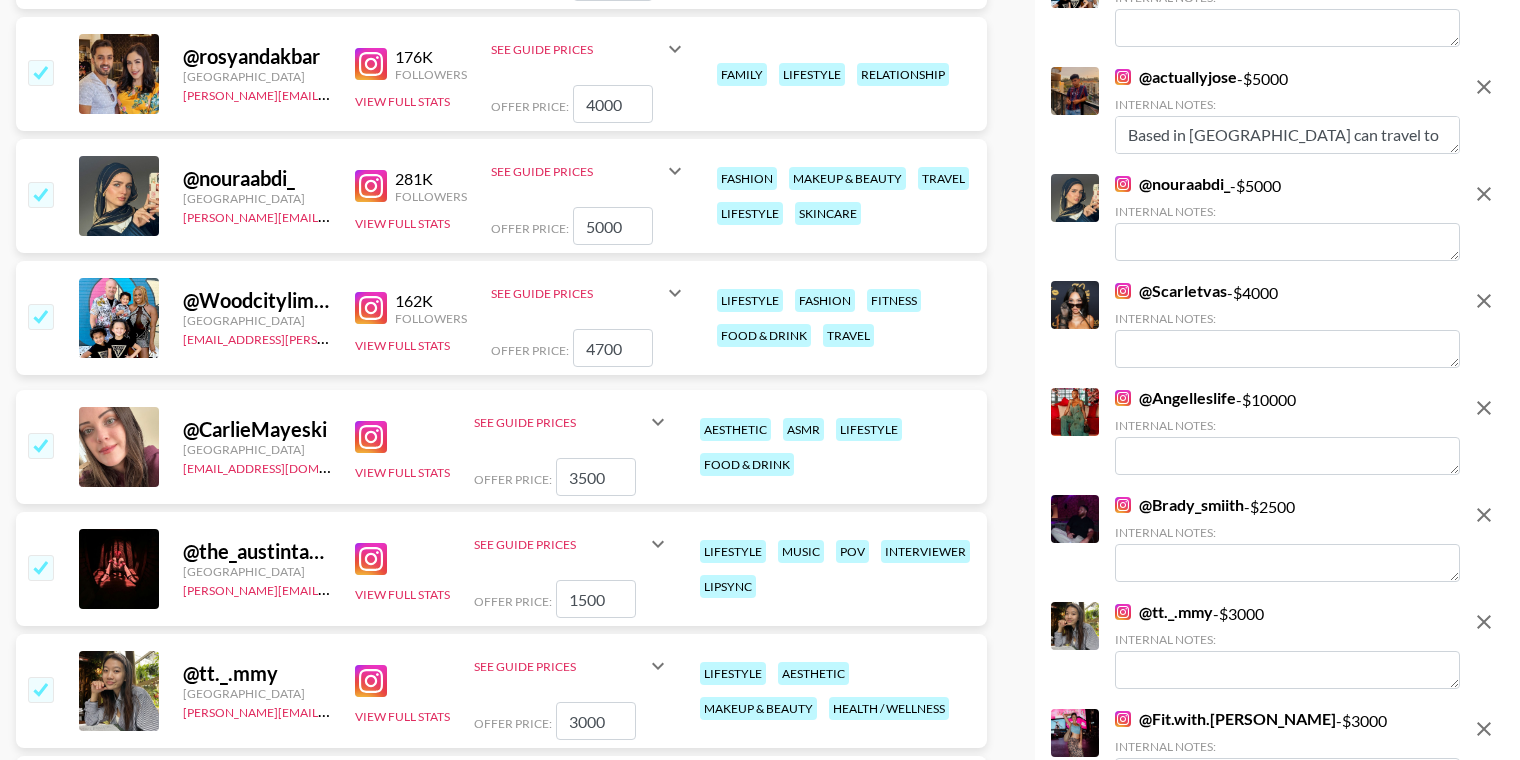 click at bounding box center (40, 445) 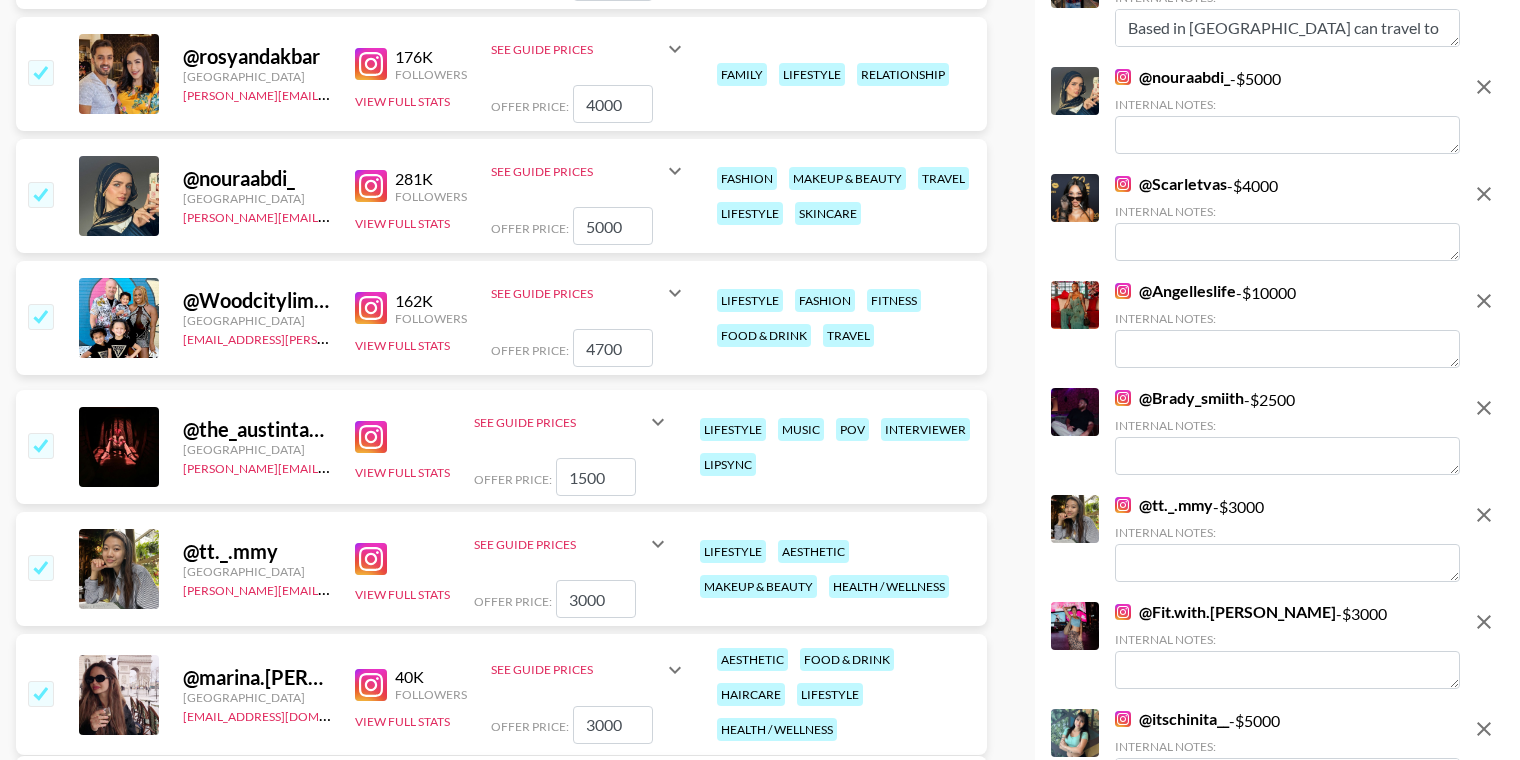 click at bounding box center [40, 445] 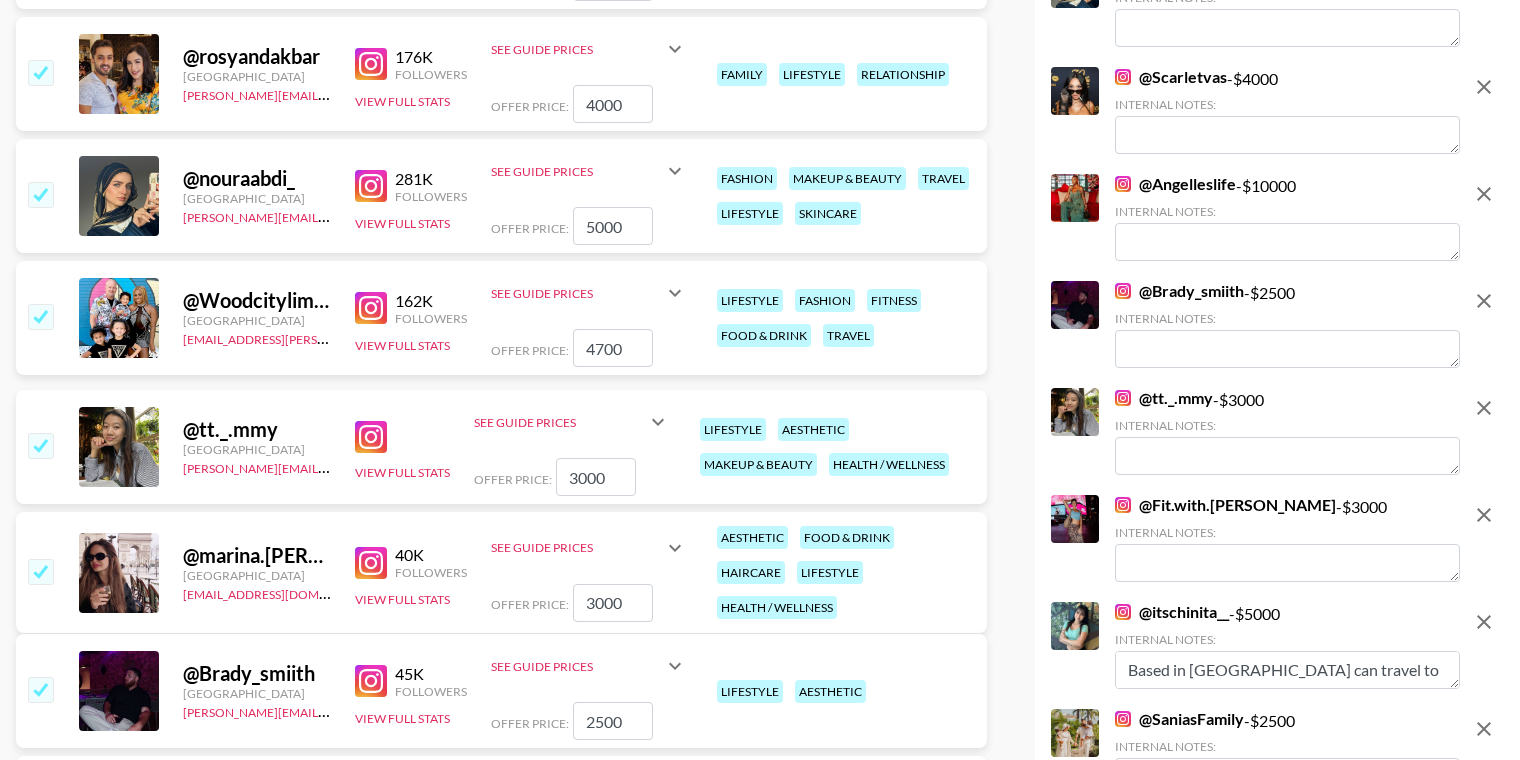 click at bounding box center (40, 445) 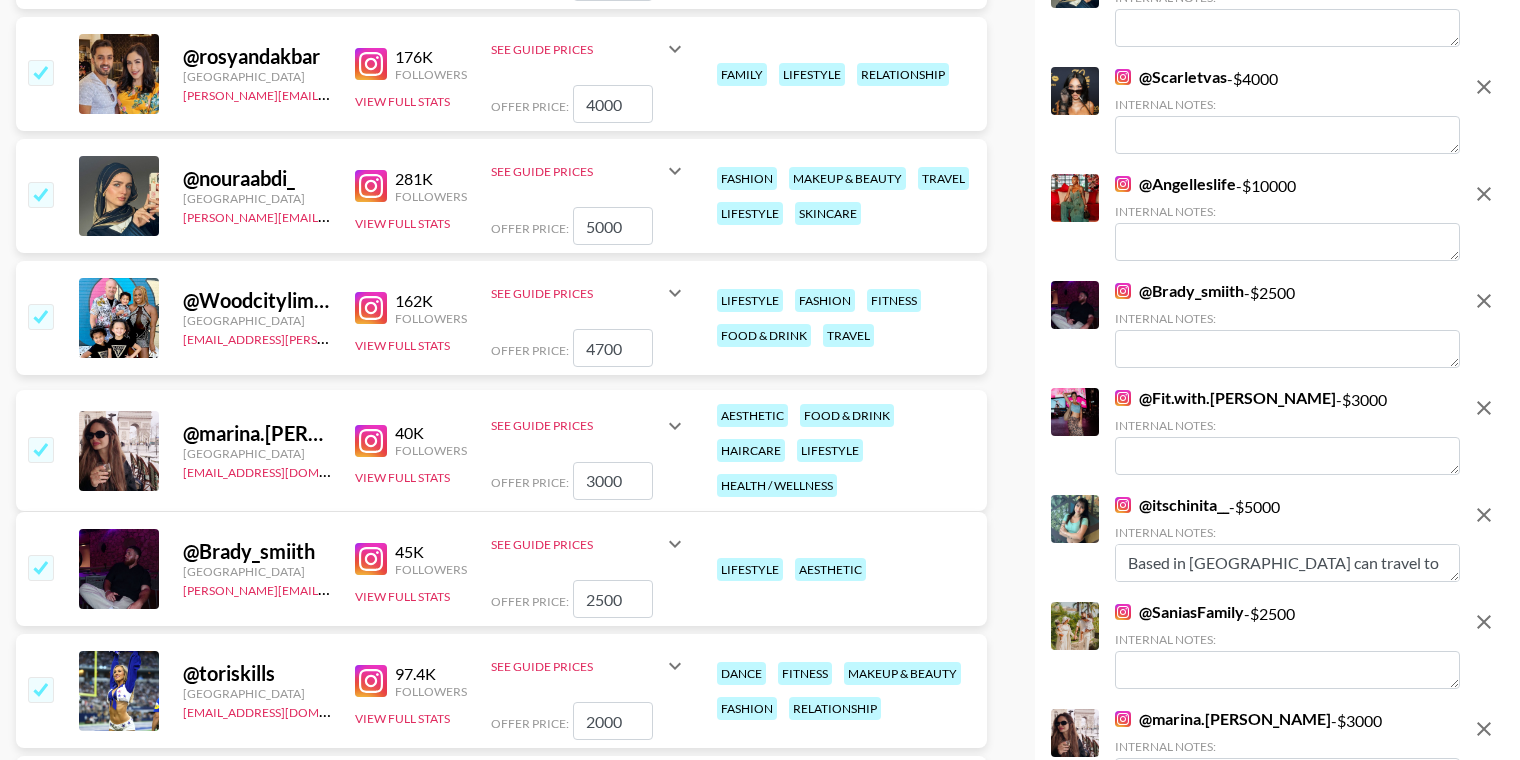 click at bounding box center [40, 449] 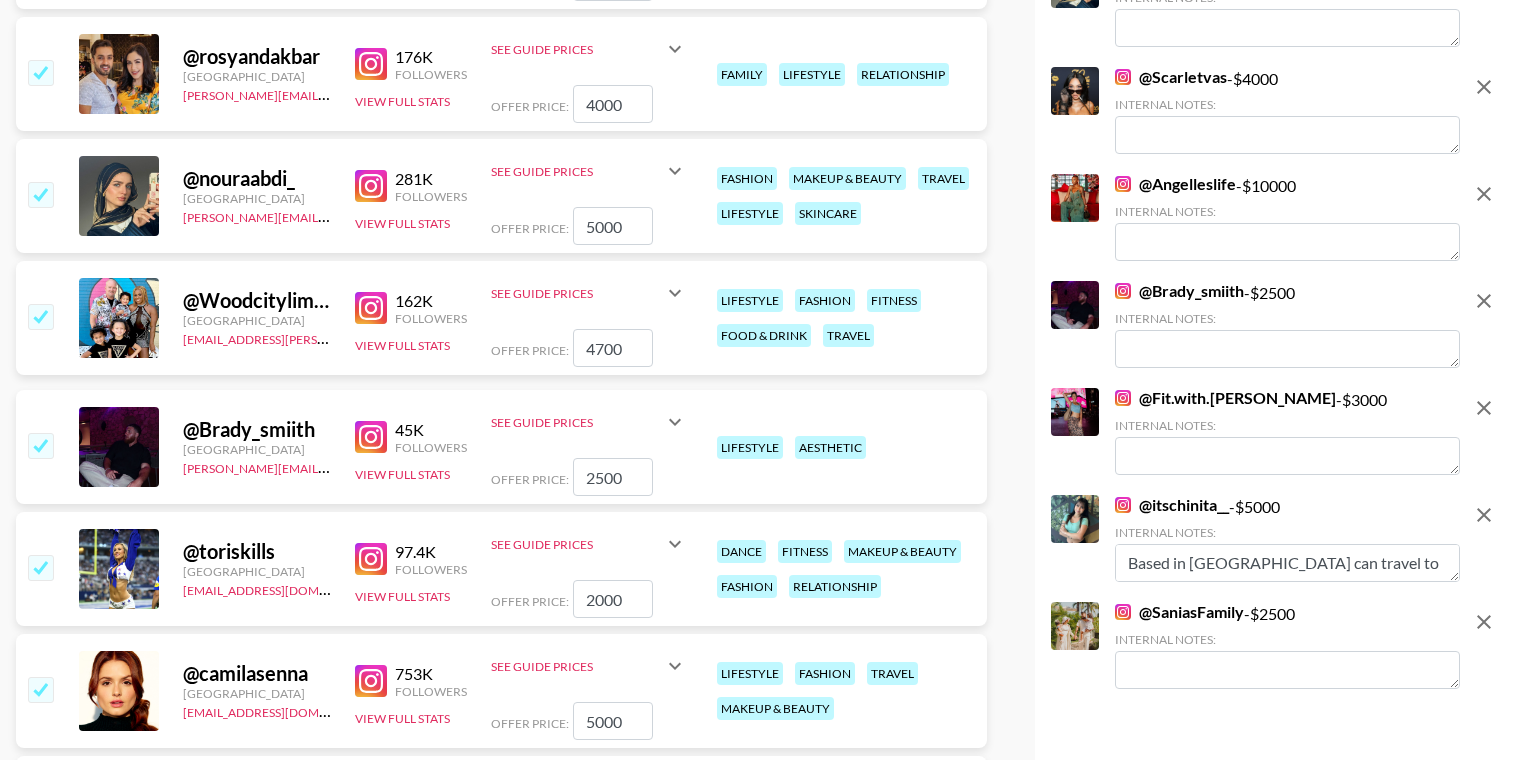 click at bounding box center [40, 445] 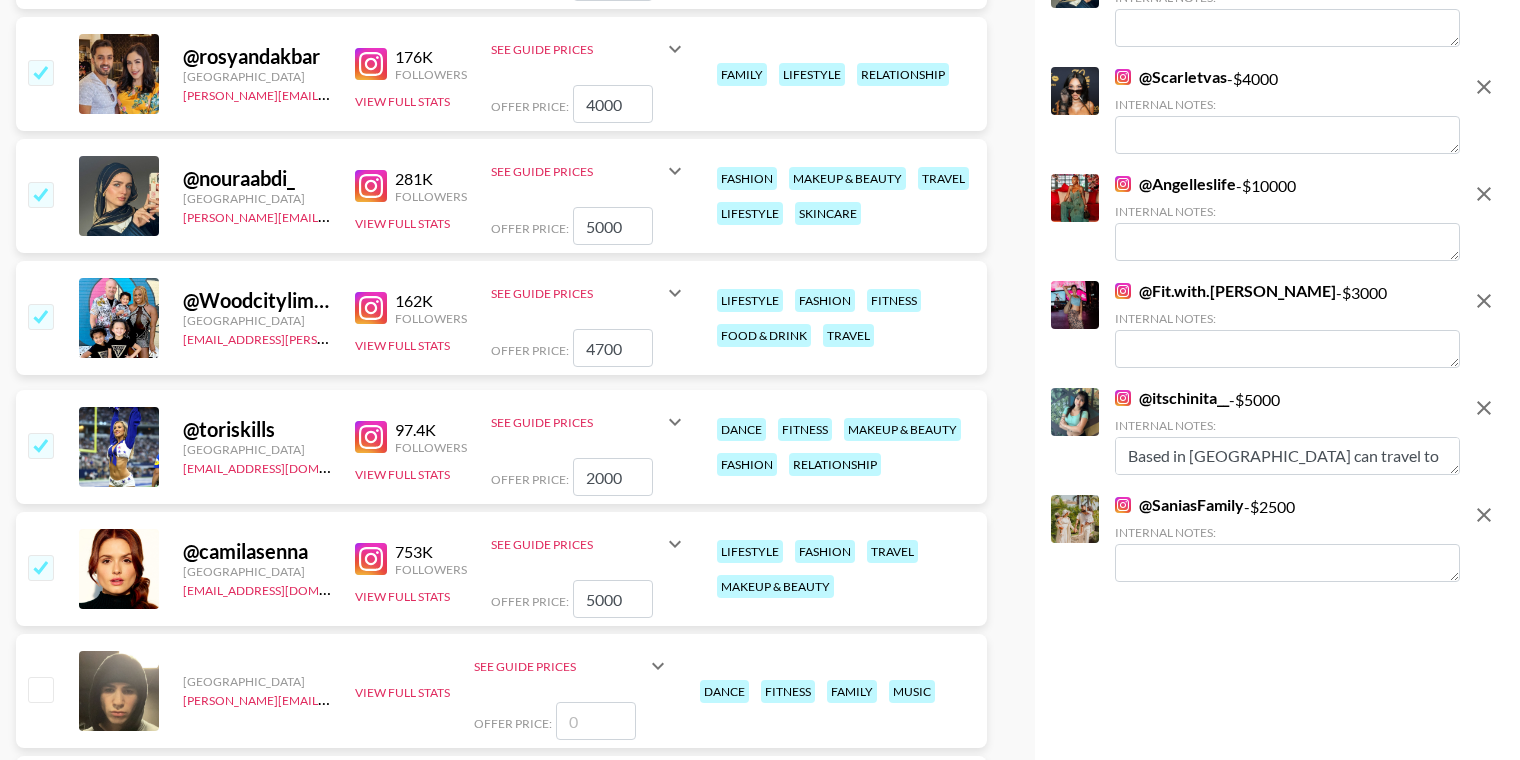 click at bounding box center (40, 445) 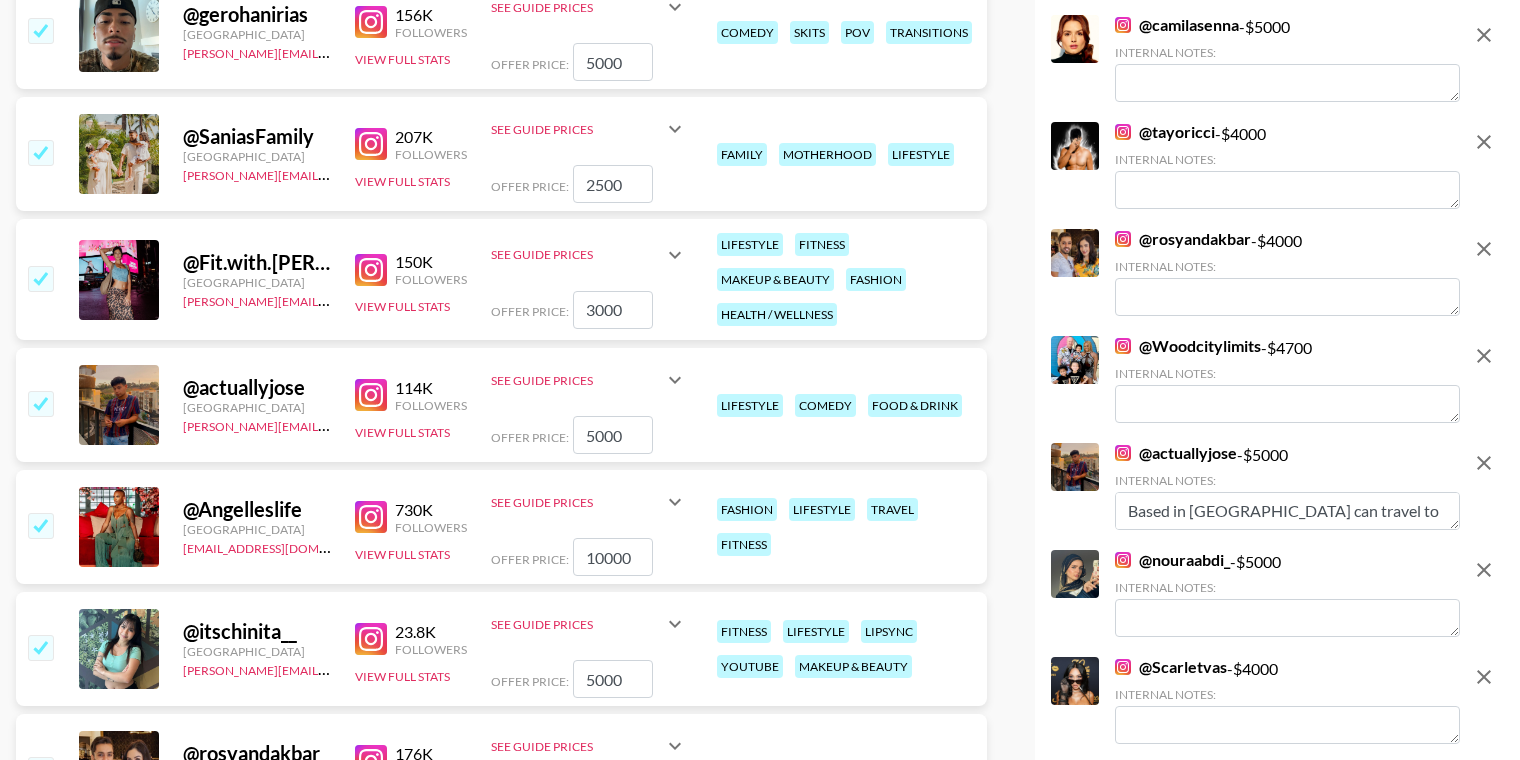 scroll, scrollTop: 0, scrollLeft: 0, axis: both 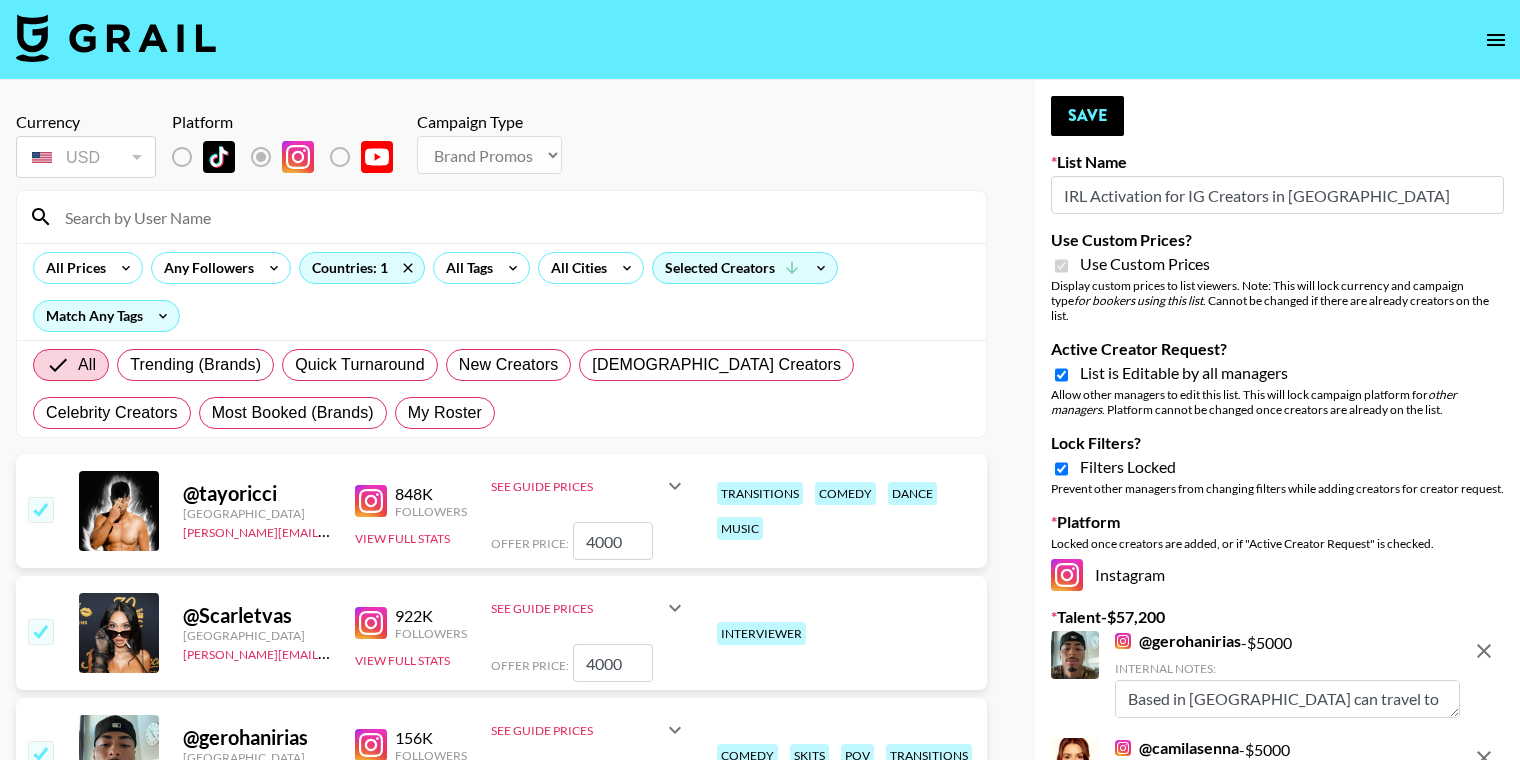 click on "Your changes have been saved! Save List Name IRL Activation for IG Creators in [GEOGRAPHIC_DATA] Use Custom Prices? Use Custom Prices Display custom prices to list viewers. Note: This will lock currency and campaign type  for bookers using this list . Cannot be changed if there are already creators on the list. Active Creator Request? List is Editable by all managers Allow other managers to edit this list. This will lock campaign platform for  other managers . Platform cannot be changed once creators are already on the list. Lock Filters? Filters Locked Prevent other managers from changing filters while adding creators for creator request. Platform Locked once creators are added, or if "Active Creator Request" is checked.  Instagram Talent -  $ 57,200 @ gerohanirias  -  $ 5000 Internal Notes: Based in [GEOGRAPHIC_DATA] can travel to [GEOGRAPHIC_DATA]! @ camilasenna  -  $ 5000 Internal Notes: @ tayoricci  -  $ 4000 Internal Notes: @ rosyandakbar  -  $ 4000 Internal Notes: @ Woodcitylimits  -  $ 4700 Internal Notes: @ actuallyjose  -  $" at bounding box center (1277, 532050) 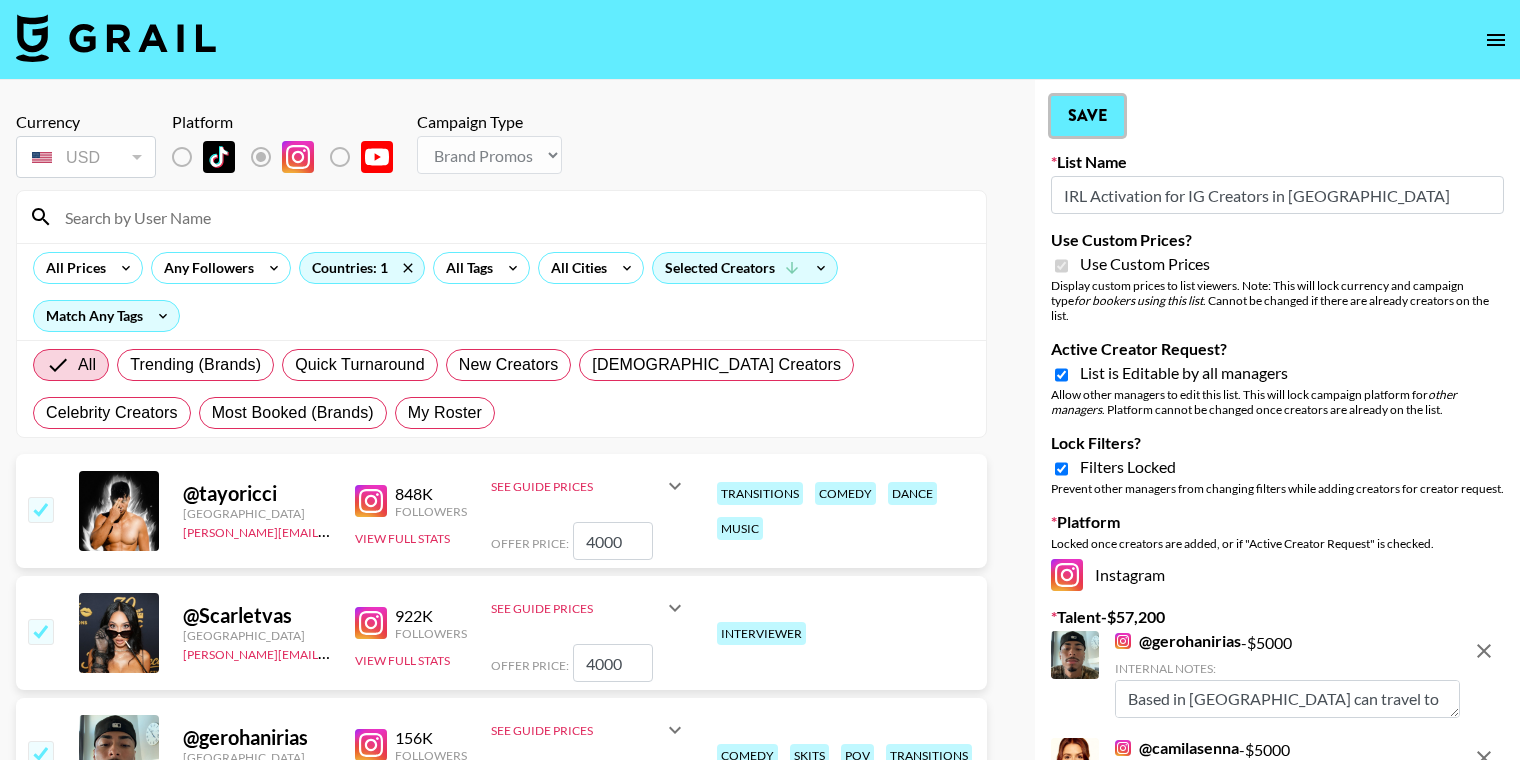 click on "Save" at bounding box center (1087, 116) 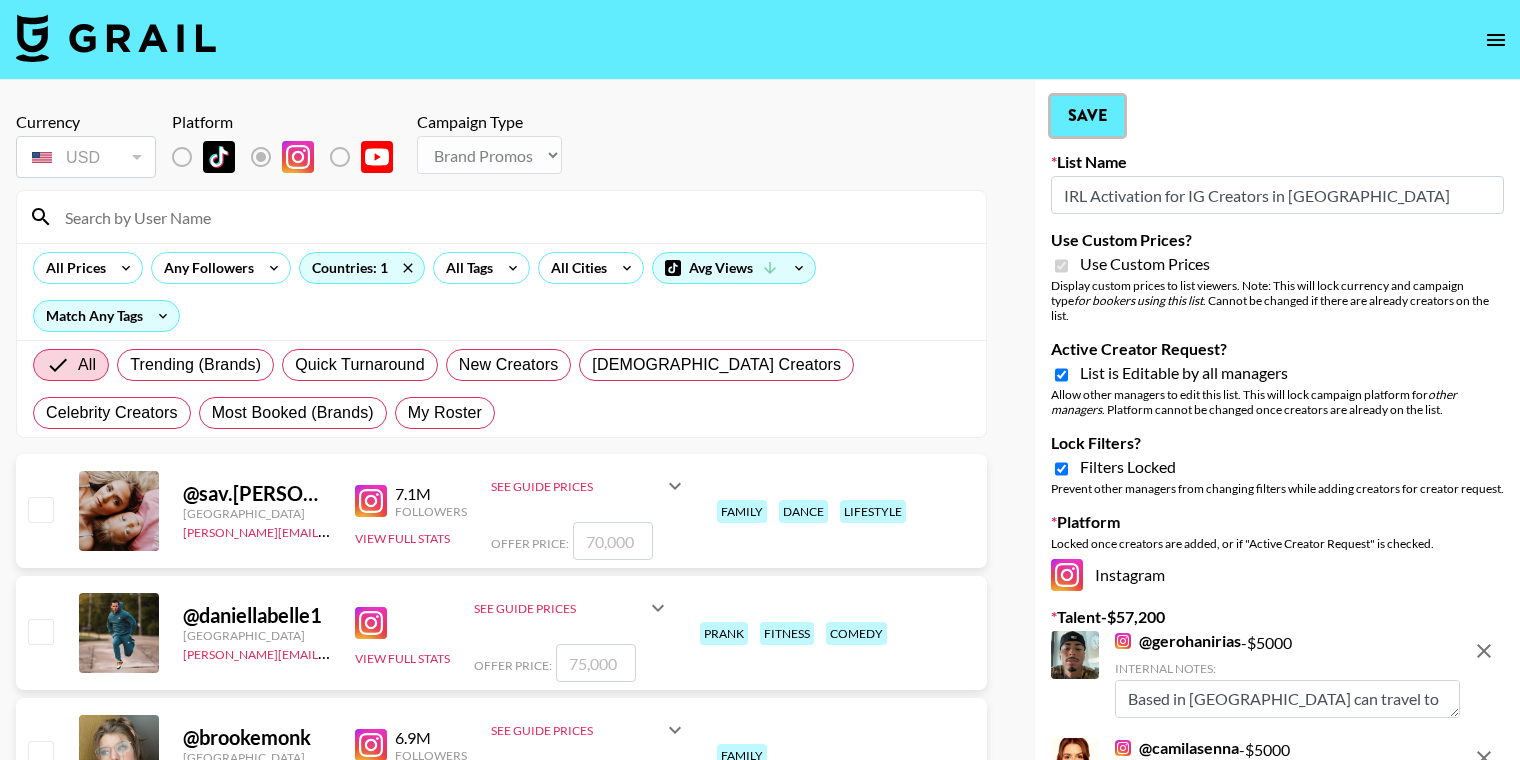 click on "Save" at bounding box center [1087, 116] 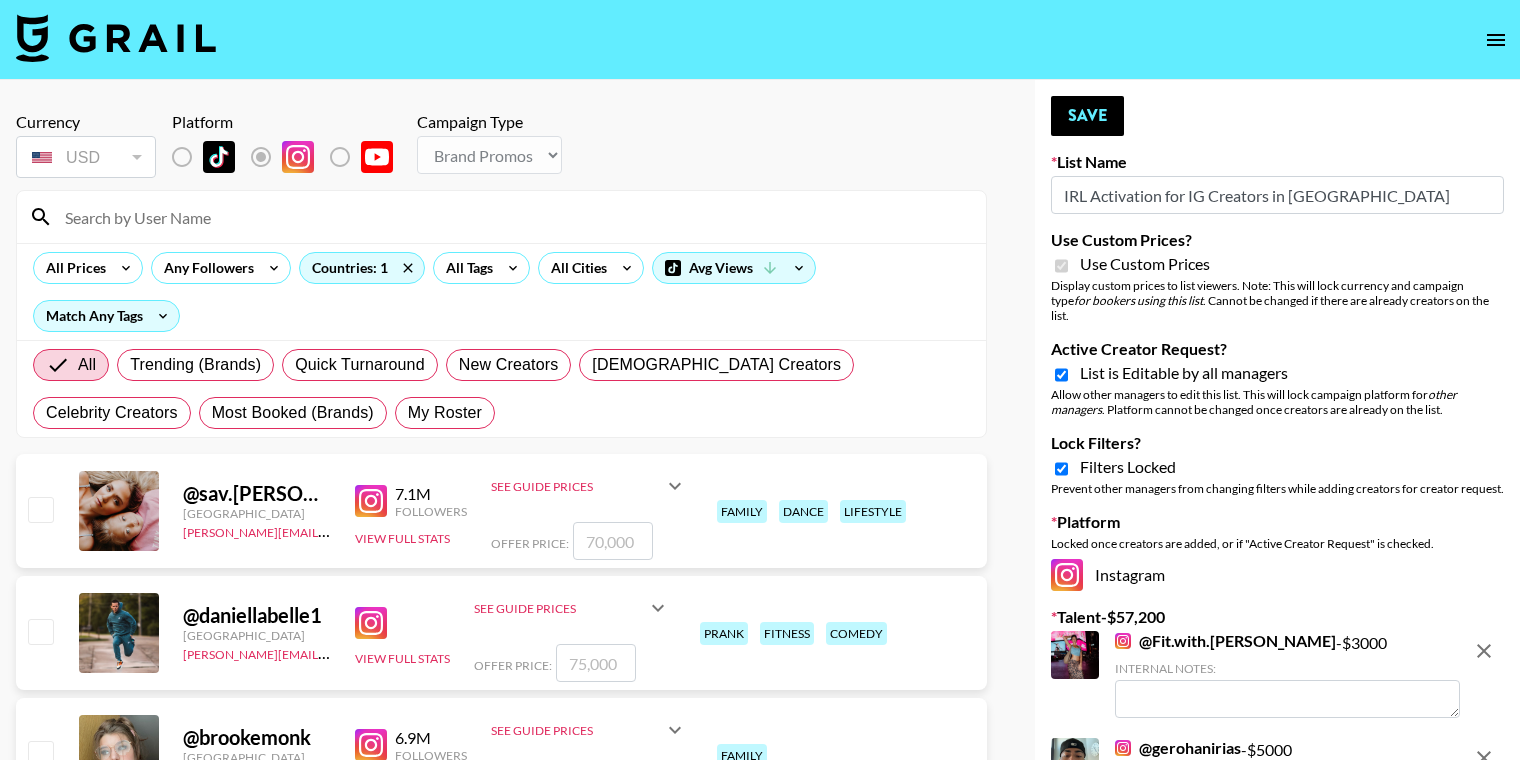 click on "Currency USD USD ​ Platform Campaign Type Choose Type... Song Promos Brand Promos All Prices Any Followers Countries: 1 All Tags All Cities Avg Views Match Any Tags All Trending (Brands) Quick Turnaround New Creators [DEMOGRAPHIC_DATA] Creators Celebrity Creators Most Booked (Brands) My Roster @ sav.[PERSON_NAME] [GEOGRAPHIC_DATA] [PERSON_NAME][EMAIL_ADDRESS][DOMAIN_NAME] 7.1M Followers View Full Stats See Guide Prices Grid Post: $ Reel: $ 70,000 3-Frame Story: $ 32,100 Offer Price: family dance lifestyle @ daniellabelle1 [GEOGRAPHIC_DATA] [PERSON_NAME][EMAIL_ADDRESS][DOMAIN_NAME] View Full Stats See Guide Prices Grid Post: $ 50,000 Reel: $ 75,000 3-Frame Story: $ 10,000 Offer Price: prank fitness comedy @ brookemonk [GEOGRAPHIC_DATA] [EMAIL_ADDRESS][DOMAIN_NAME] 6.9M Followers View Full Stats See Guide Prices Grid Post: $ 50,000 Reel: $ 50,000 3-Frame Story: $ Offer Price: family United States [PERSON_NAME][EMAIL_ADDRESS][DOMAIN_NAME] View Full Stats See Guide Prices Grid Post: $ Reel: $ 3-Frame Story: $ Offer Price: music lipsync makeup & beauty [GEOGRAPHIC_DATA] [PERSON_NAME][EMAIL_ADDRESS][DOMAIN_NAME] Grid Post: $" at bounding box center (760, 532040) 